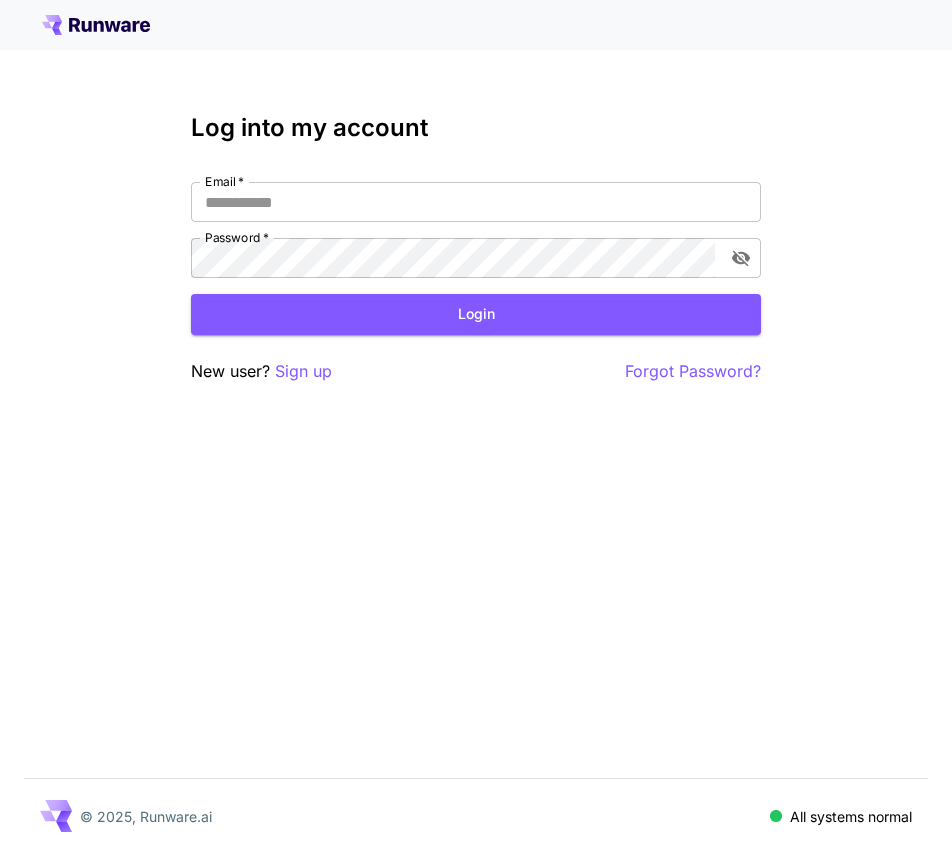 scroll, scrollTop: 0, scrollLeft: 0, axis: both 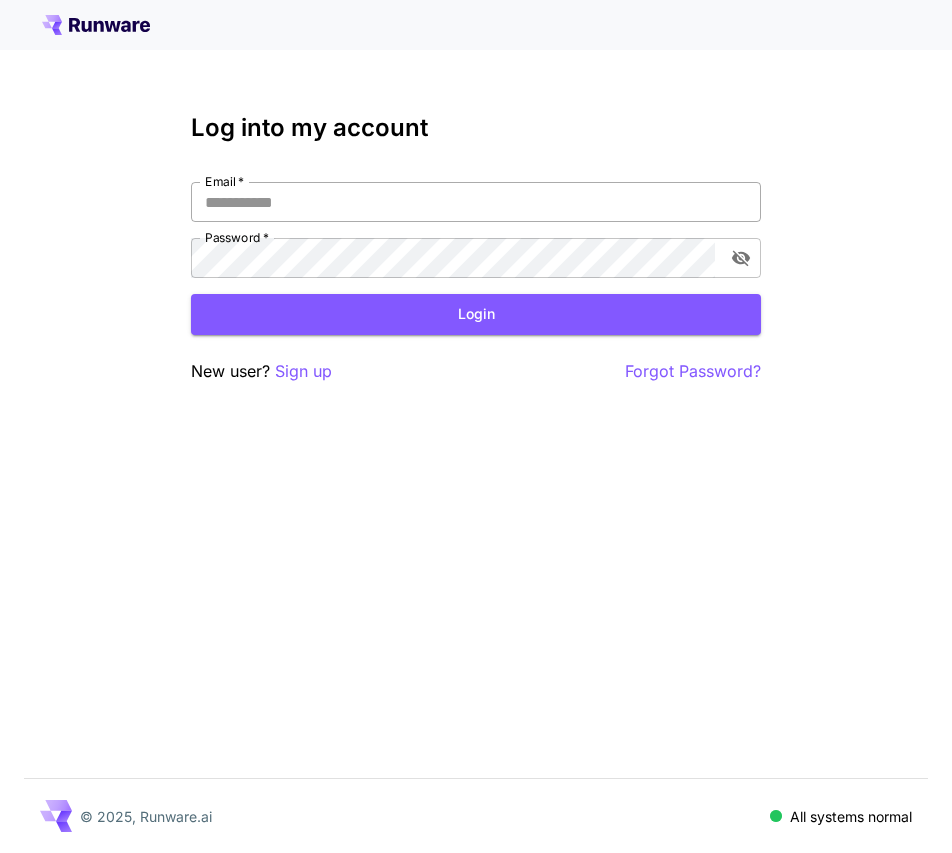click on "Email   *" at bounding box center [476, 202] 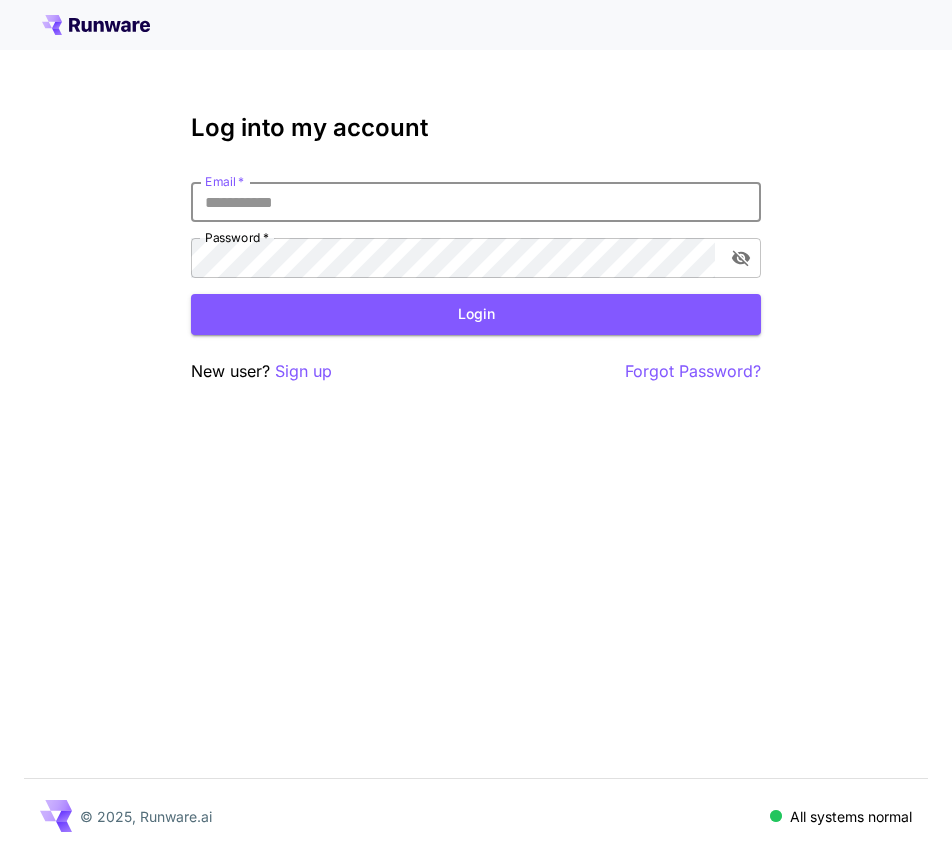 paste on "**********" 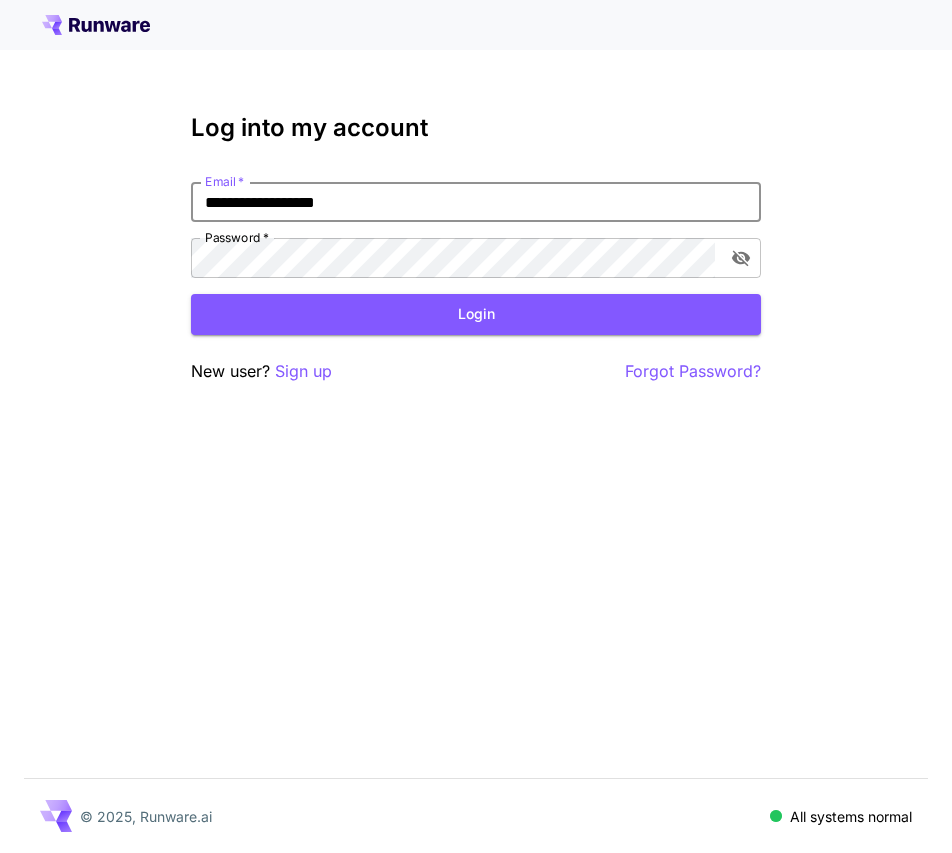 type on "**********" 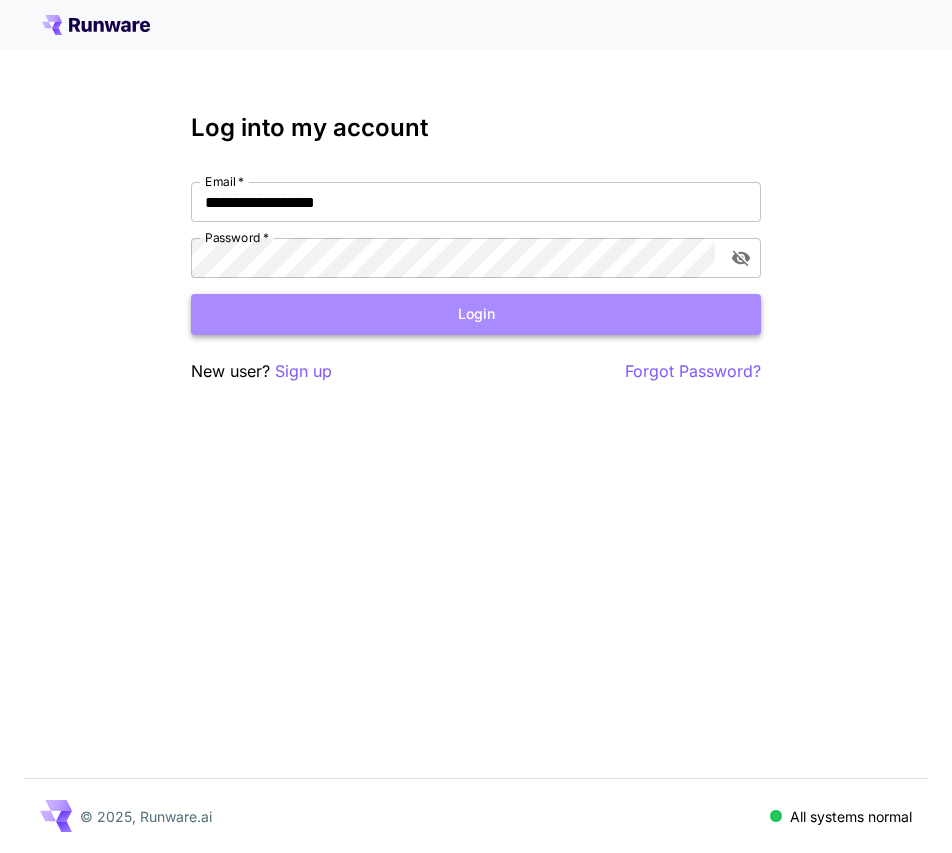 click on "Login" at bounding box center (476, 314) 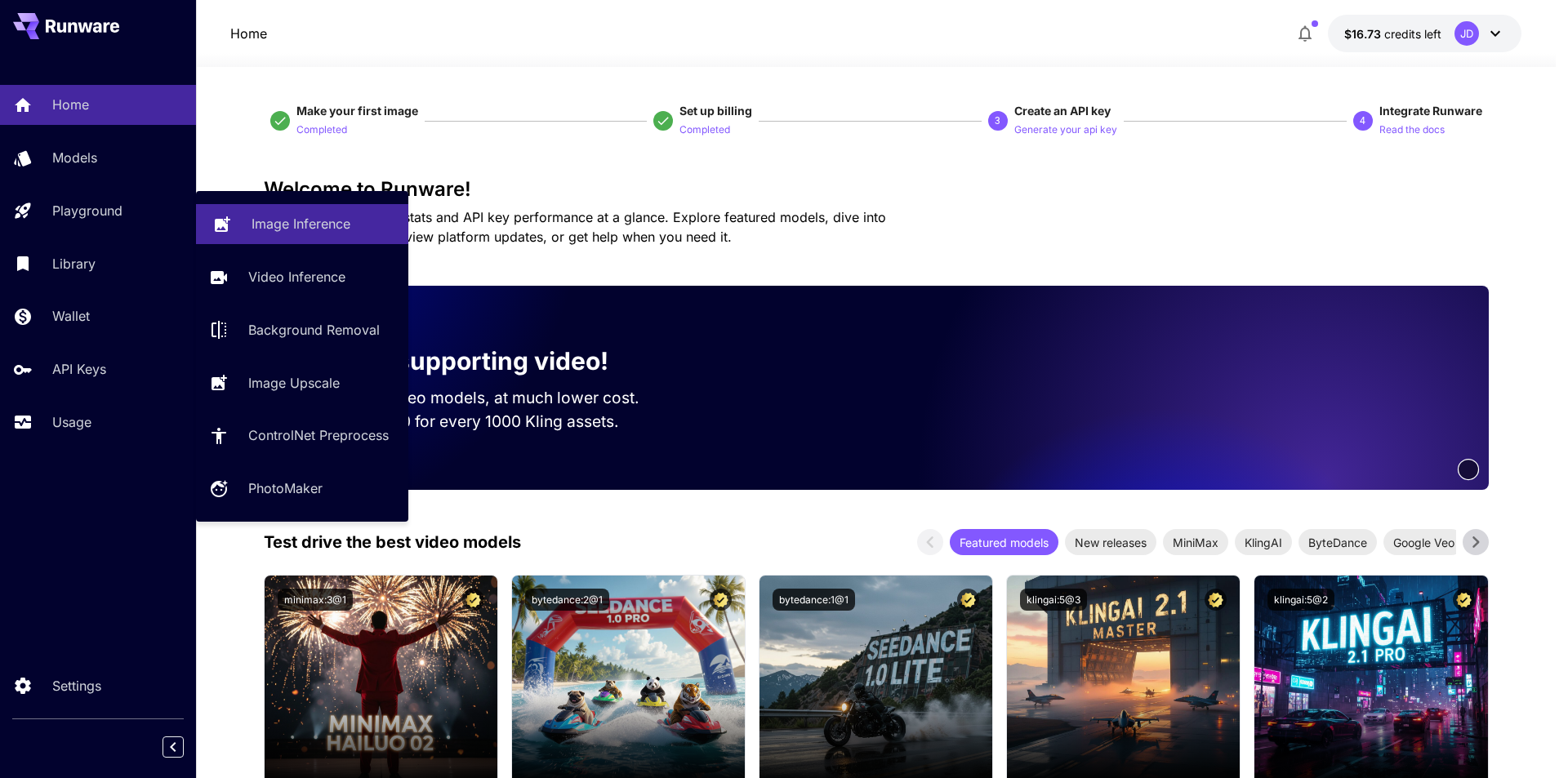 click on "Image Inference" at bounding box center (301, 224) 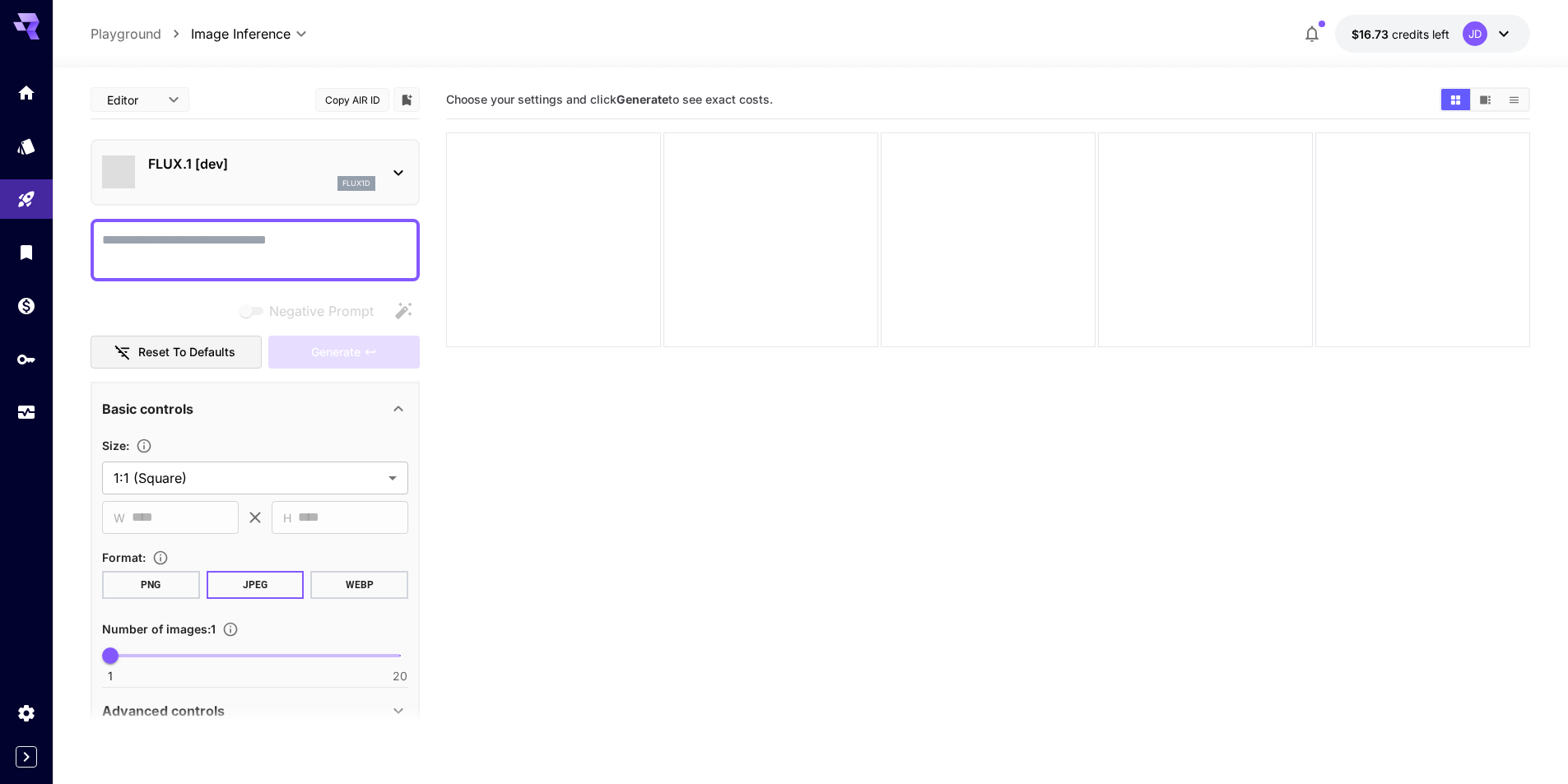 click on "flux1d" at bounding box center (262, 183) 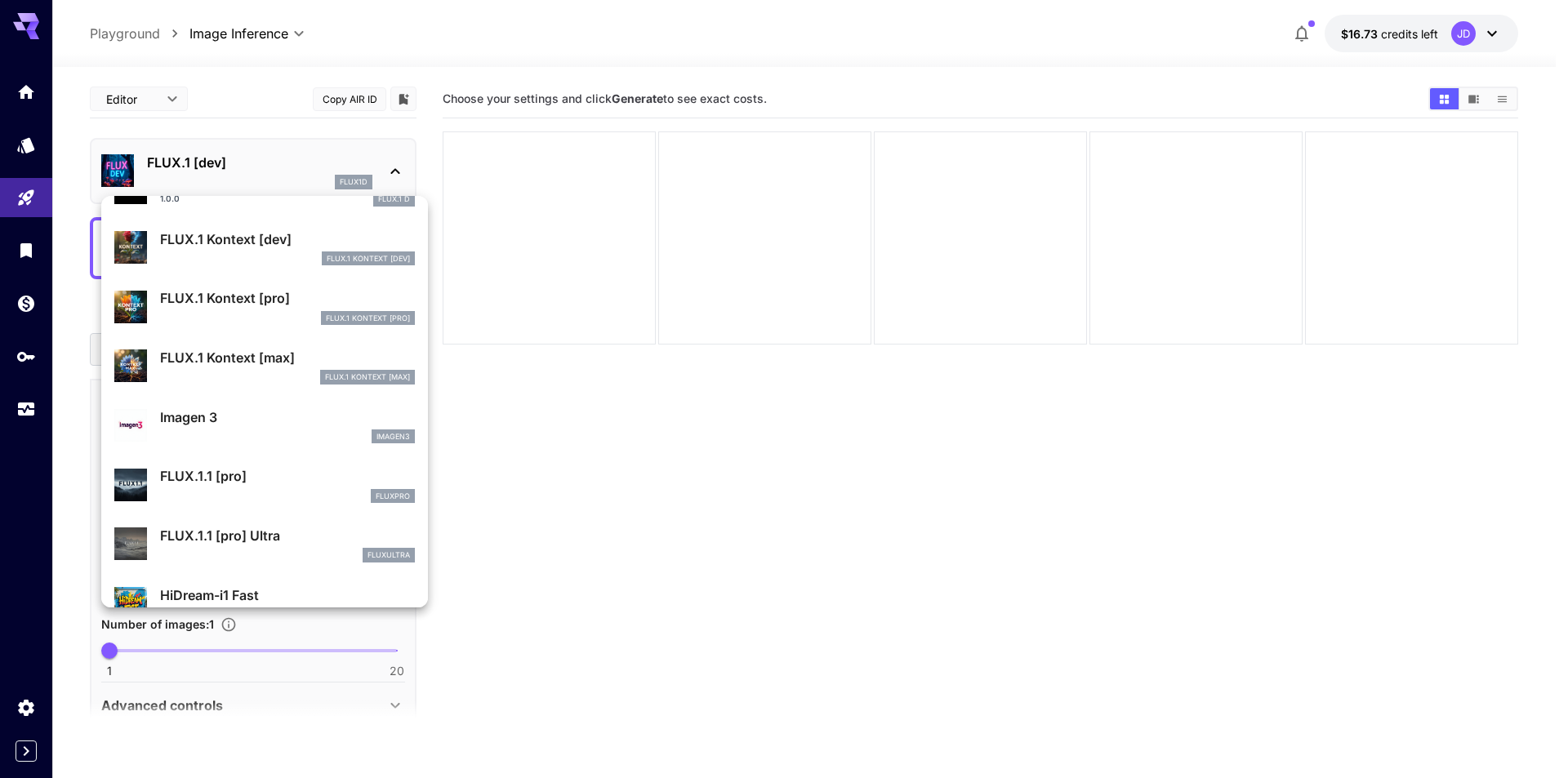scroll, scrollTop: 654, scrollLeft: 0, axis: vertical 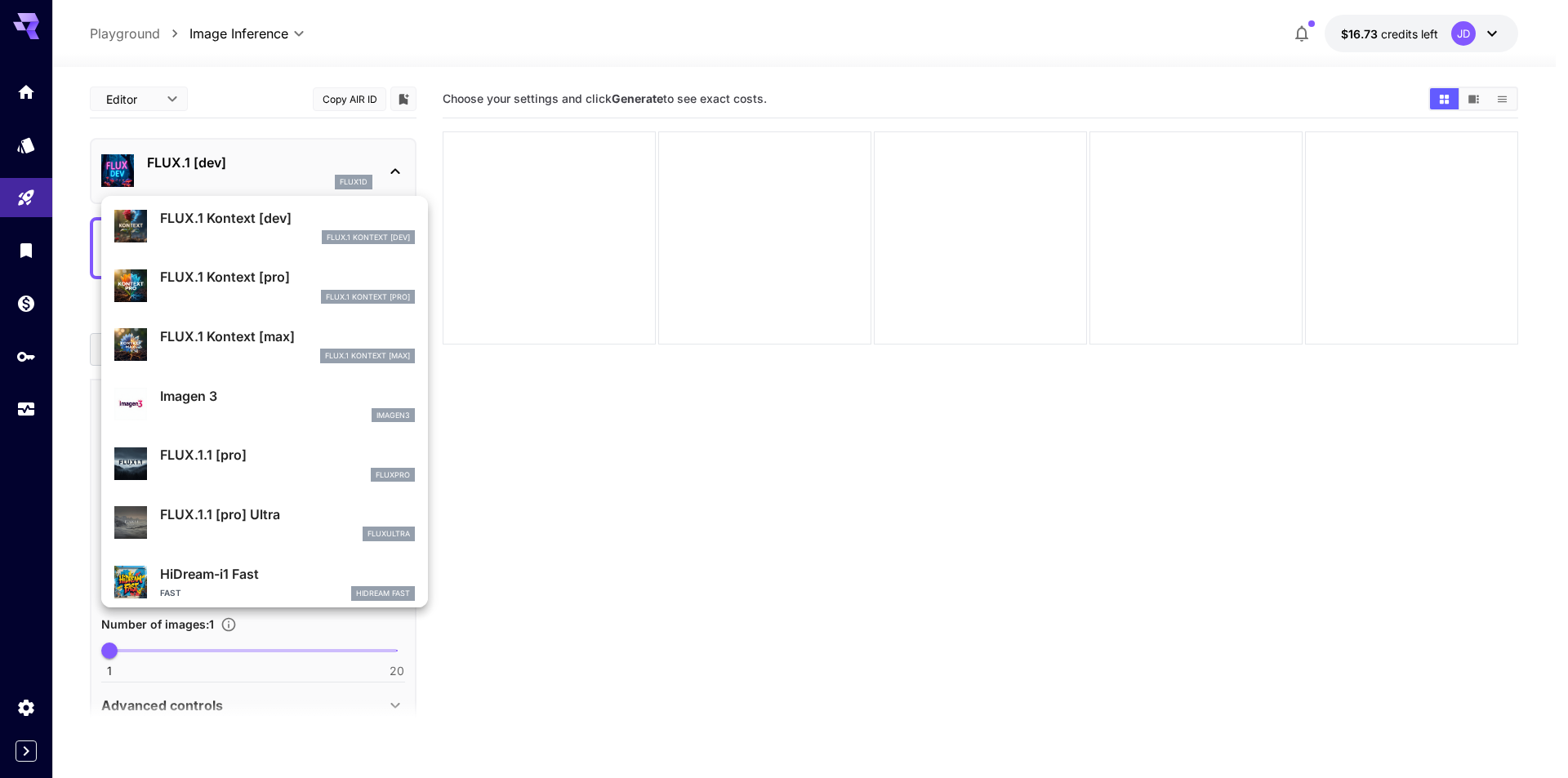 click on "FlUX.1 Kontext [max]" at bounding box center (287, 356) 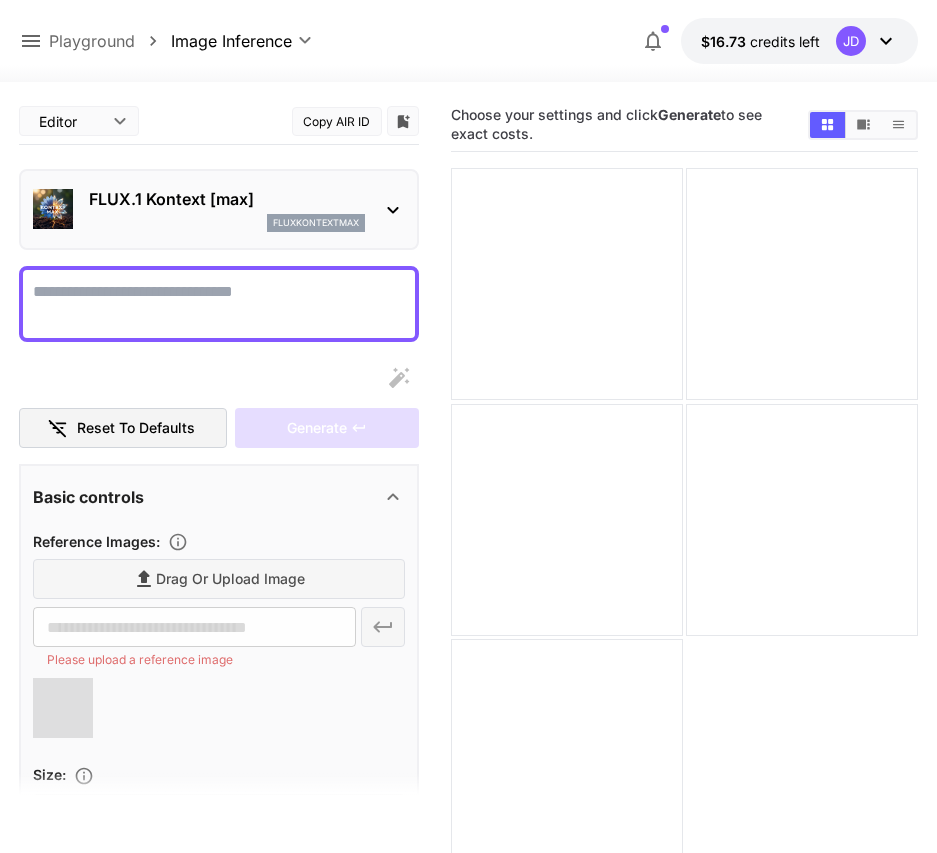 type on "**********" 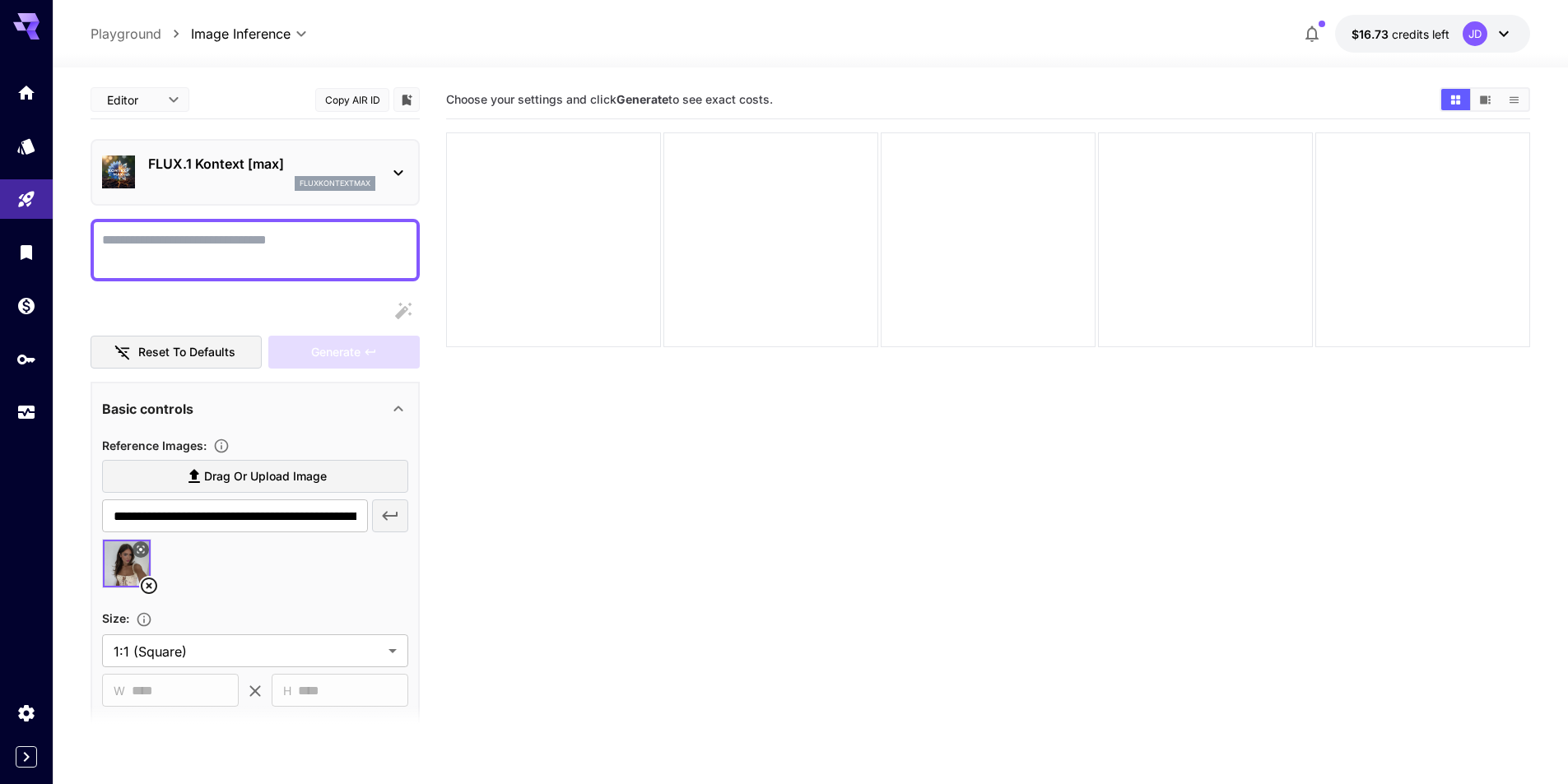 click on "Display cost in response" at bounding box center (255, 250) 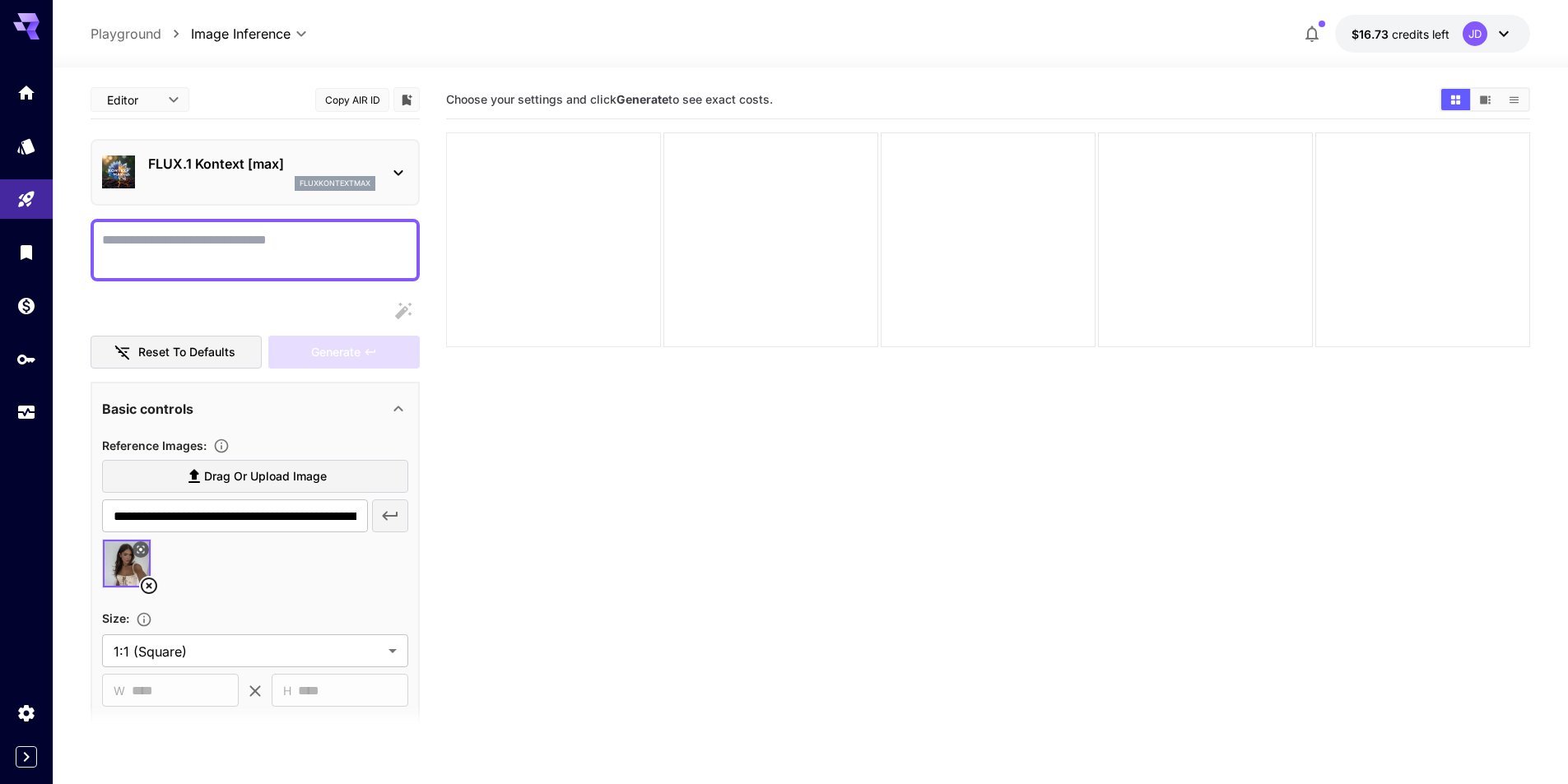 paste on "**********" 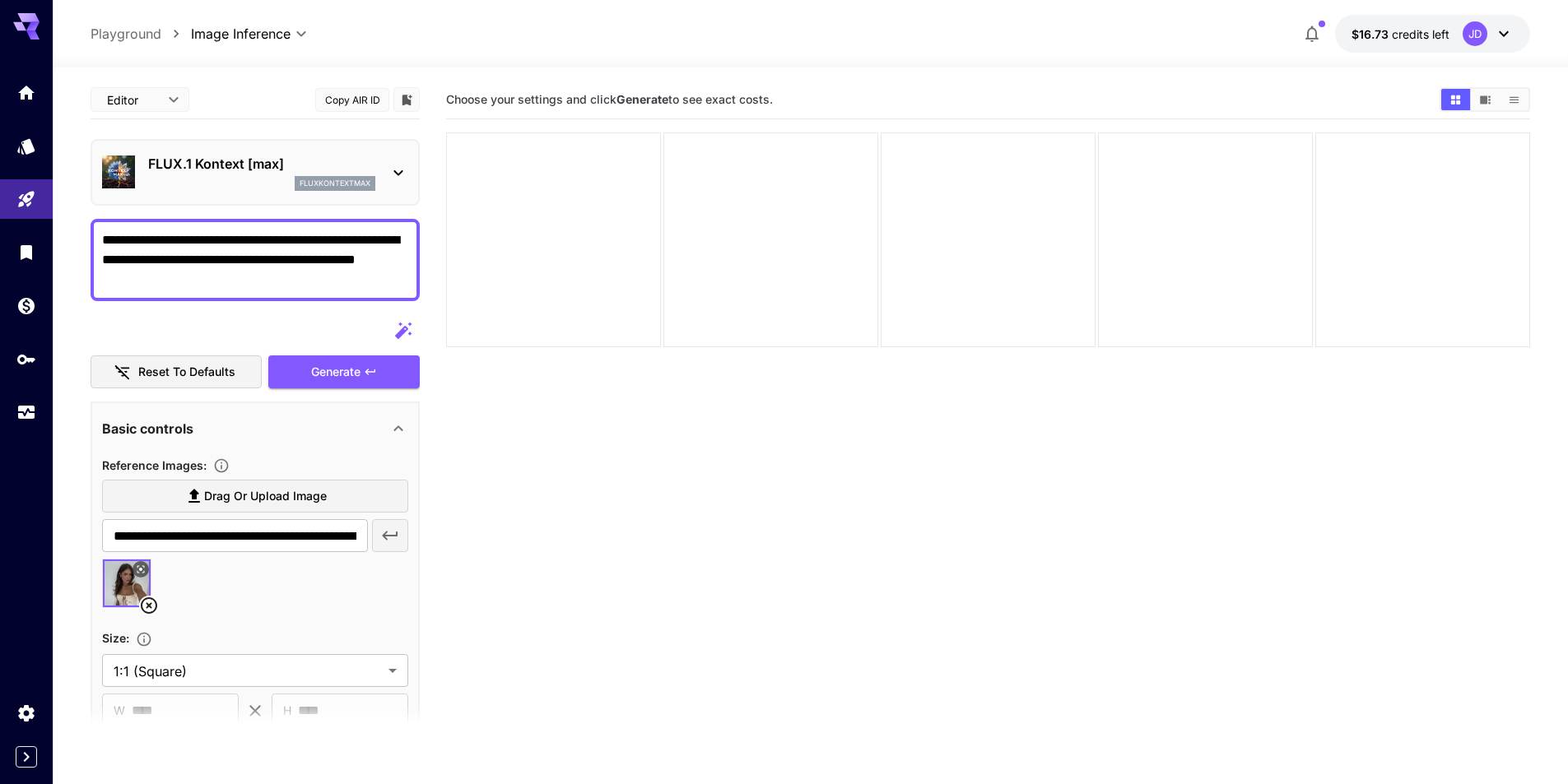 click on "**********" at bounding box center (255, 260) 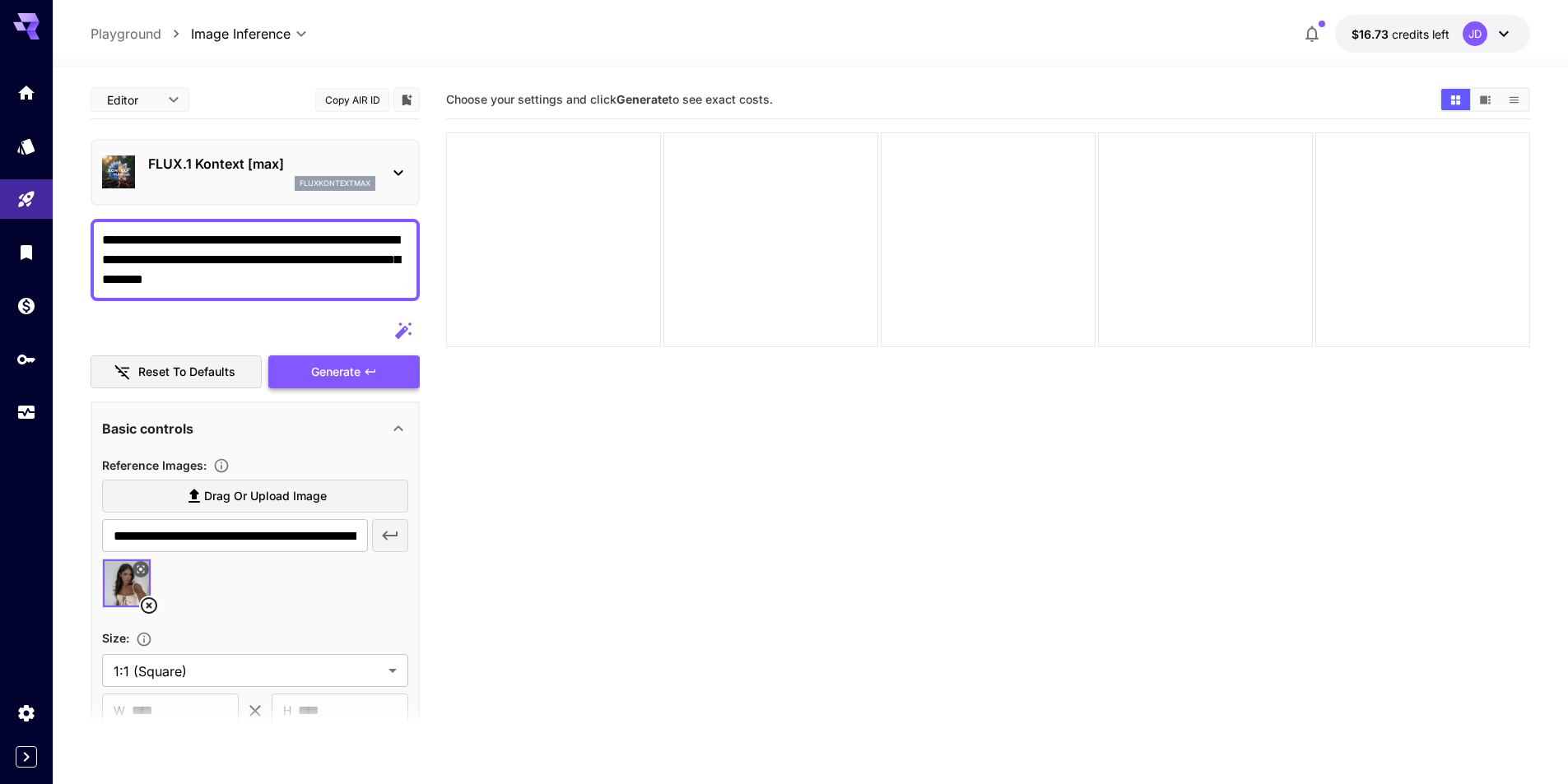 type on "**********" 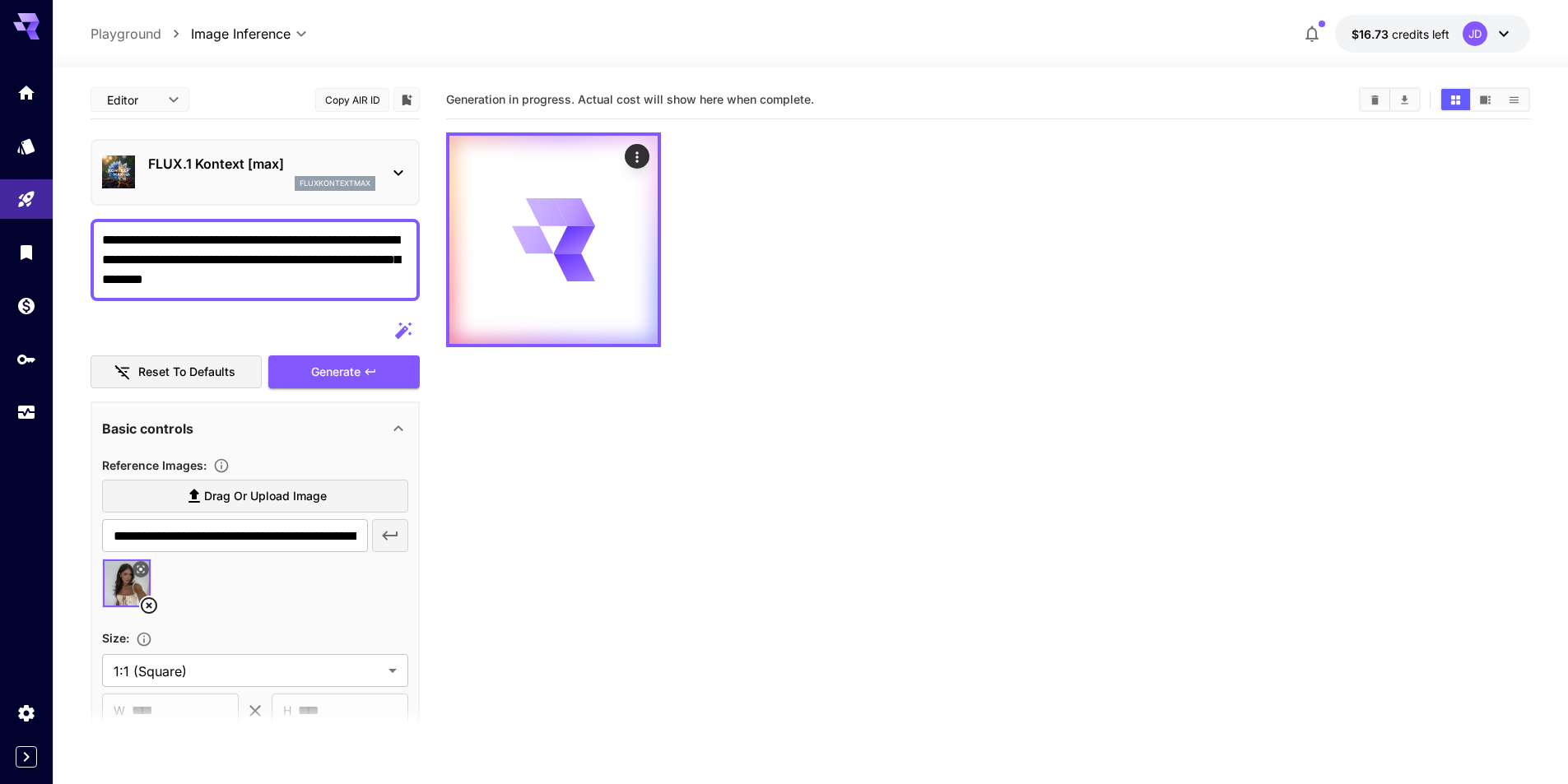 click at bounding box center [988, 239] 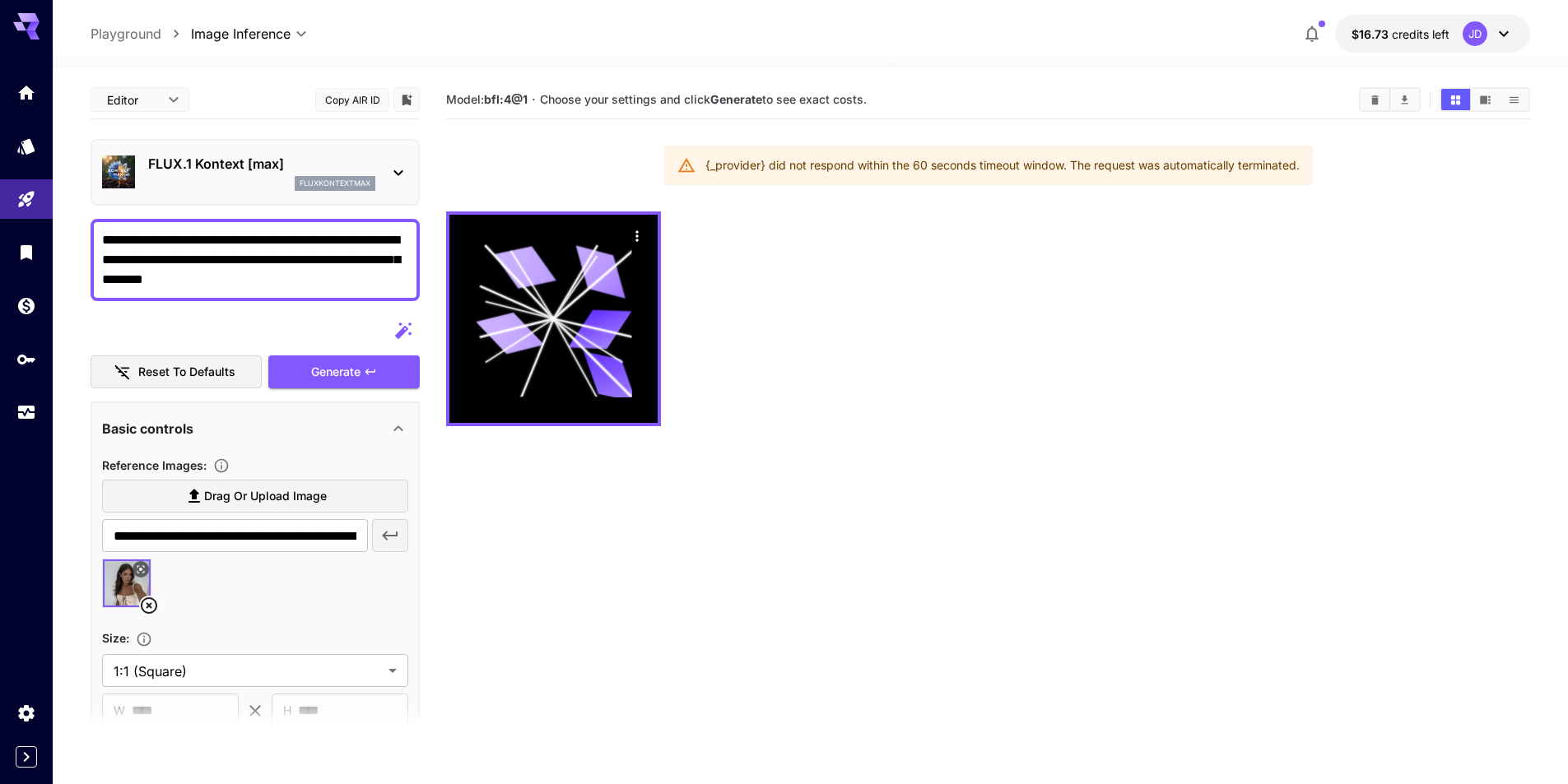 click at bounding box center (988, 318) 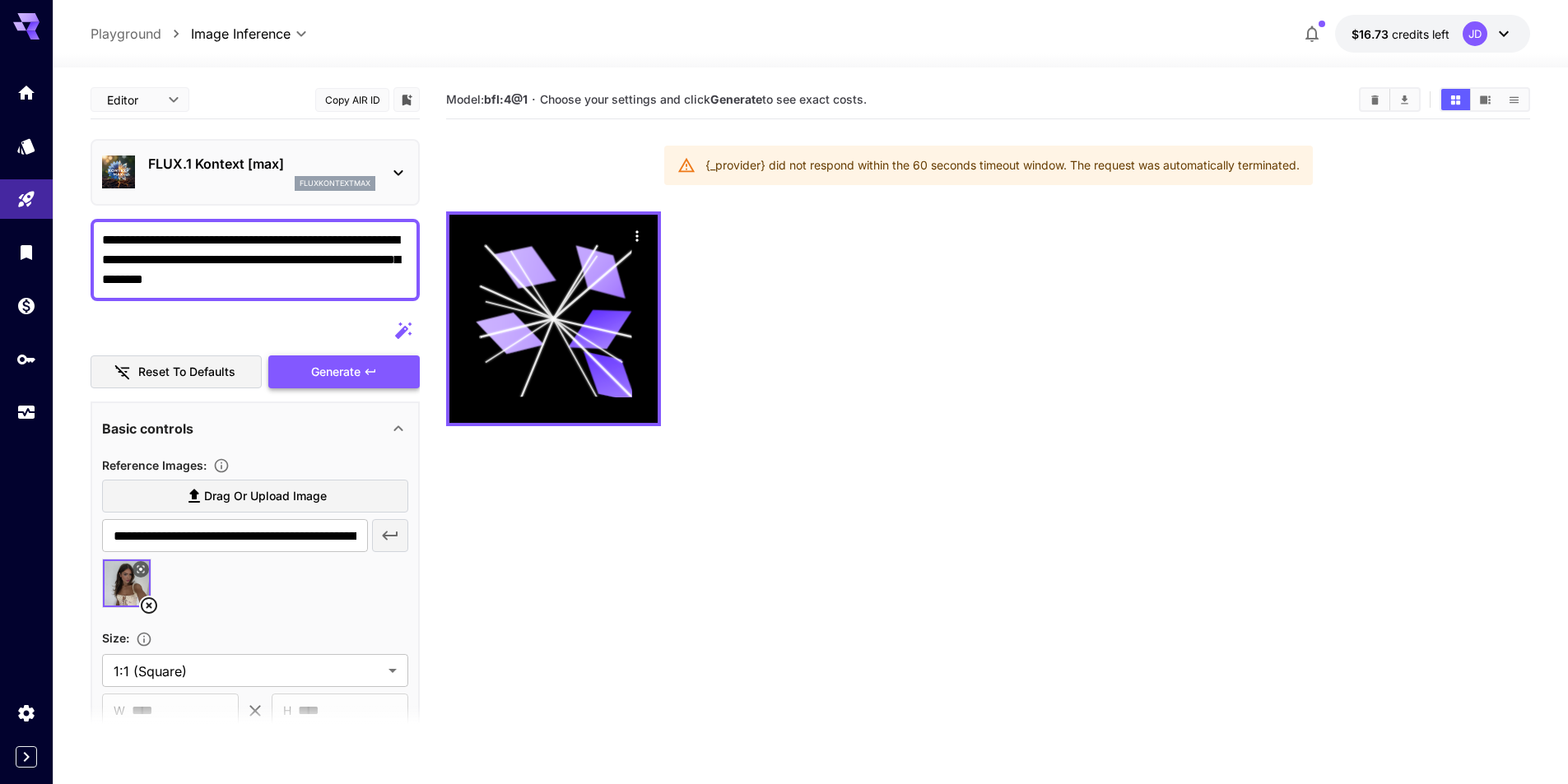 click on "Generate" at bounding box center [336, 372] 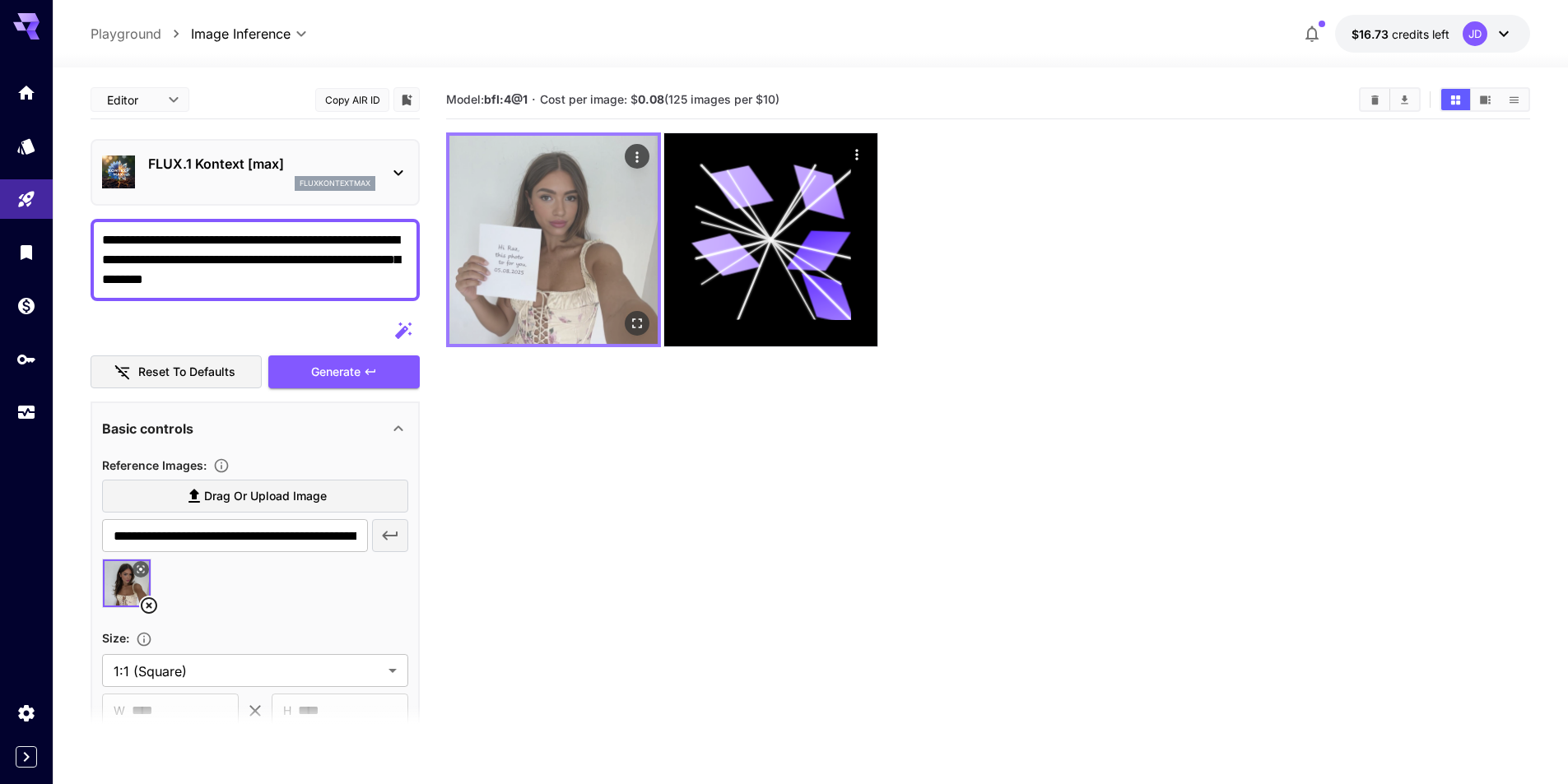 click 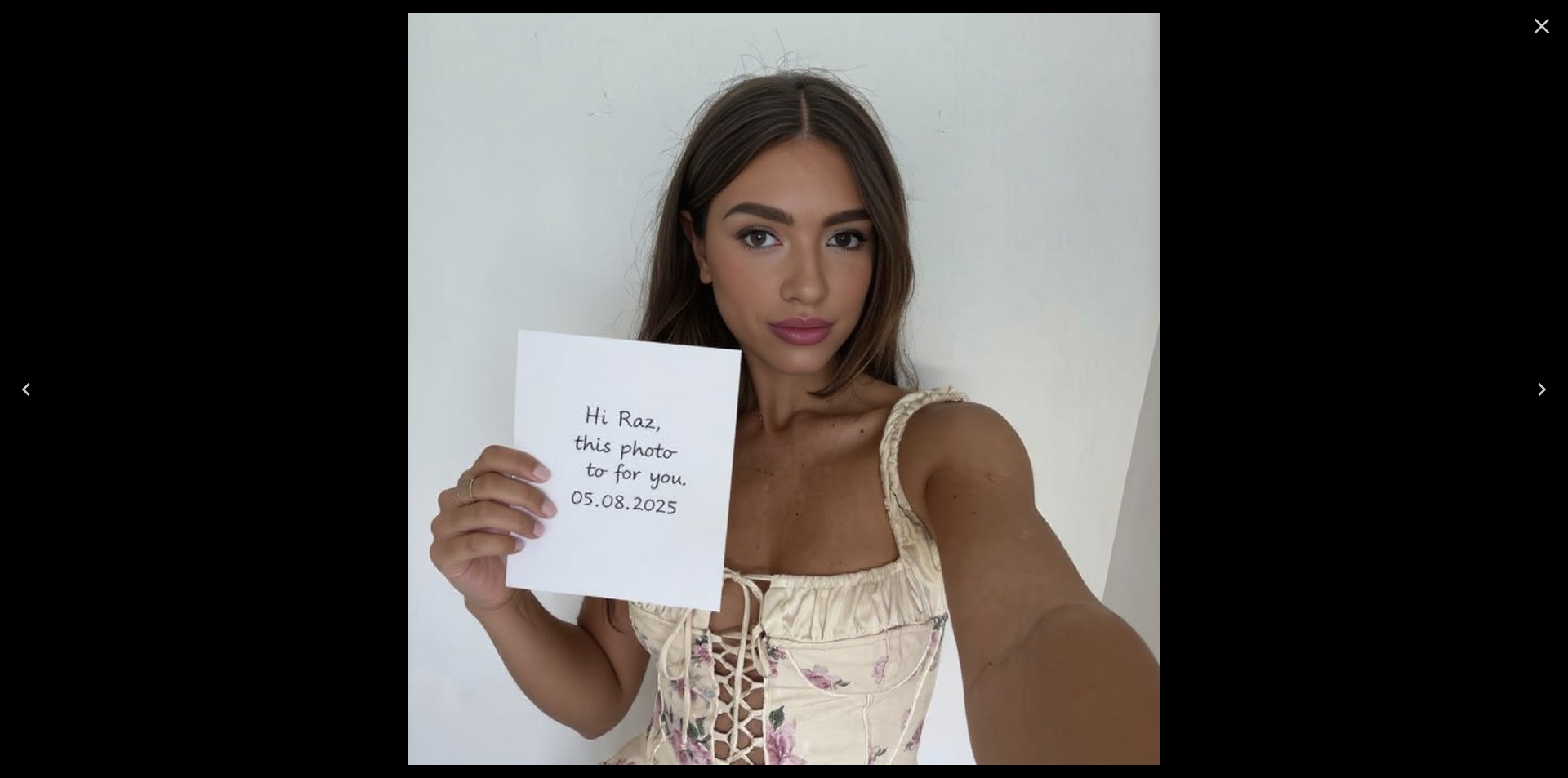 drag, startPoint x: 835, startPoint y: 265, endPoint x: 1271, endPoint y: 158, distance: 448.93763 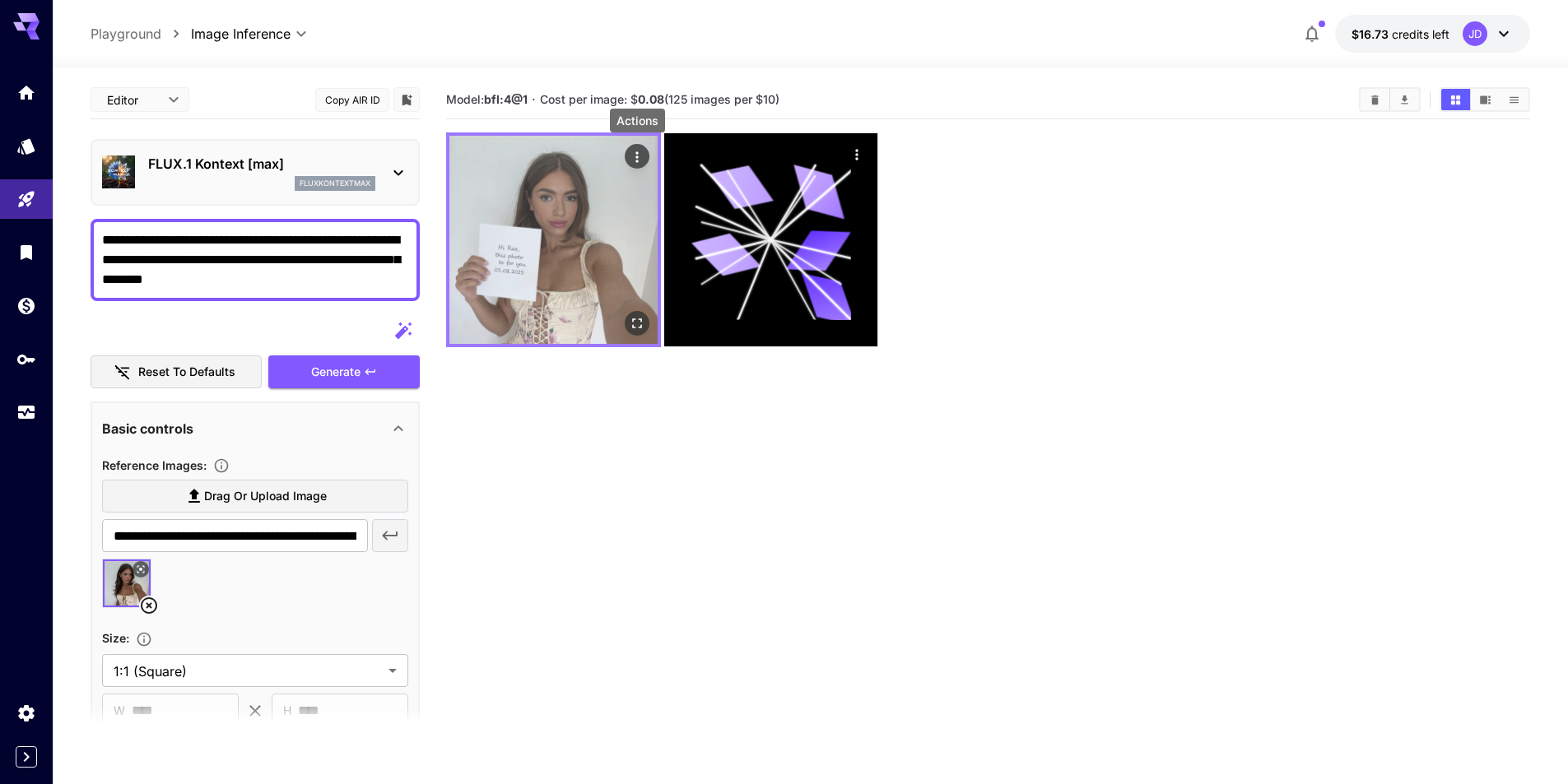 click 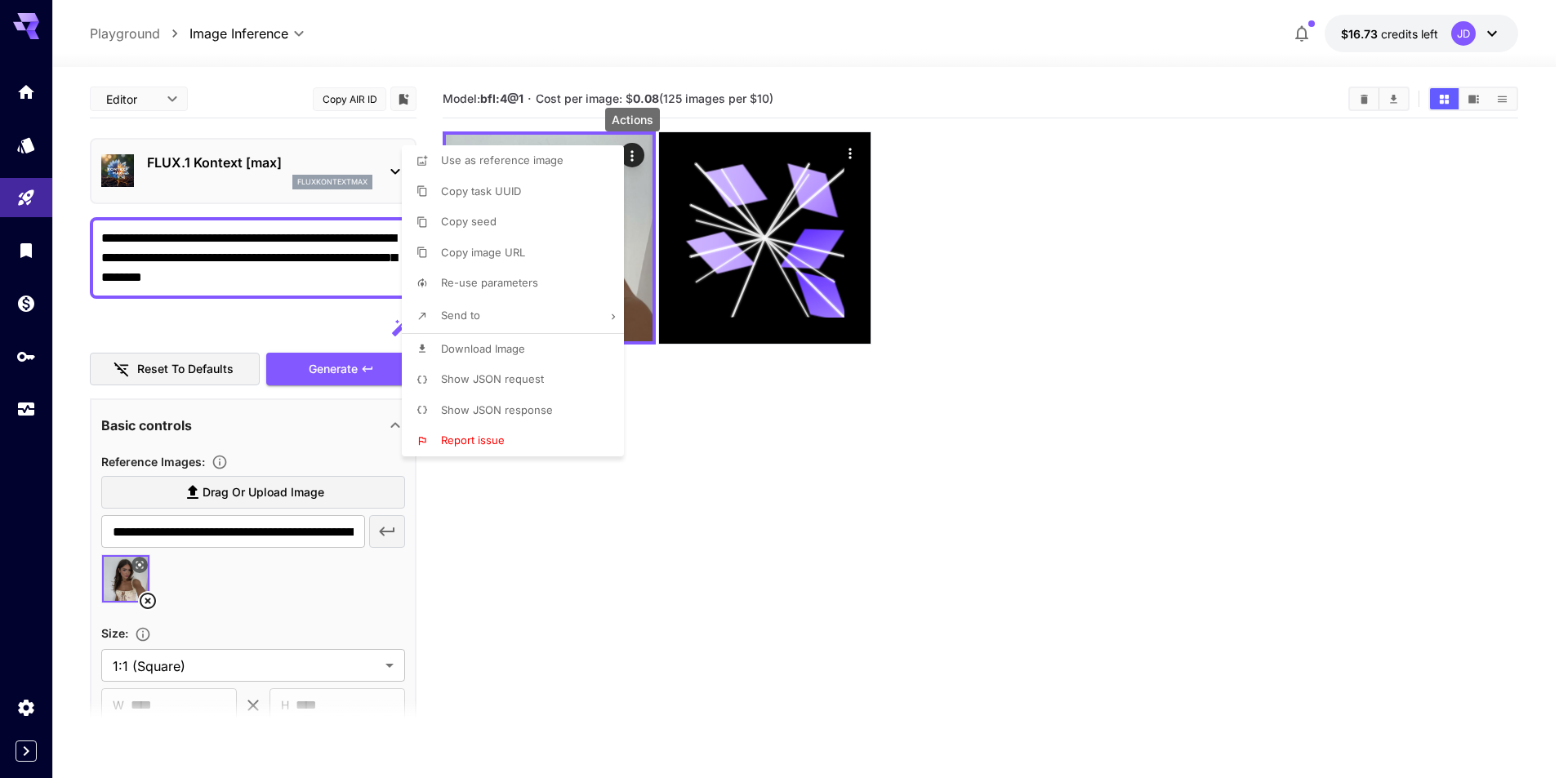 click on "Download Image" at bounding box center (483, 349) 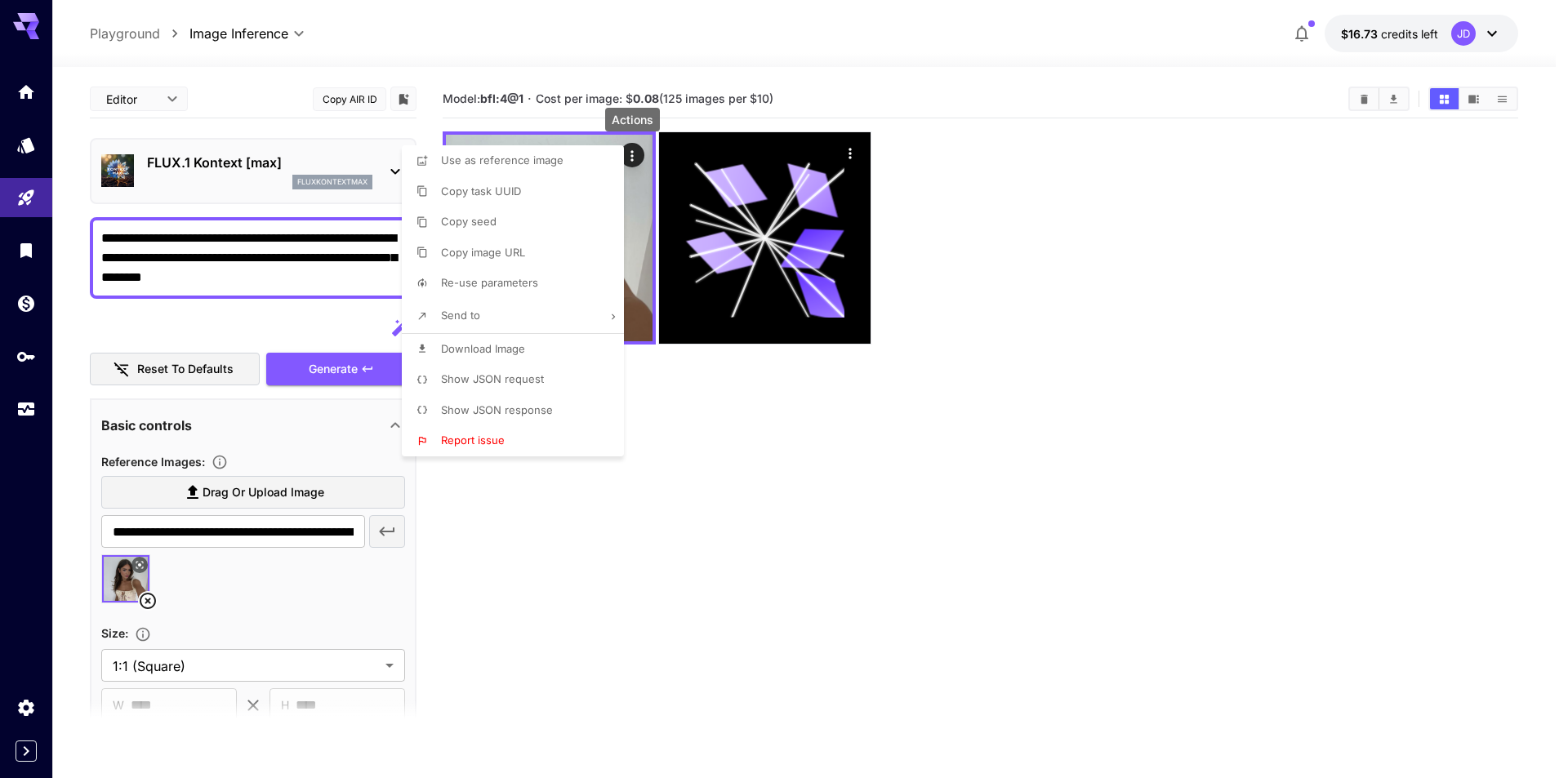 click at bounding box center [784, 389] 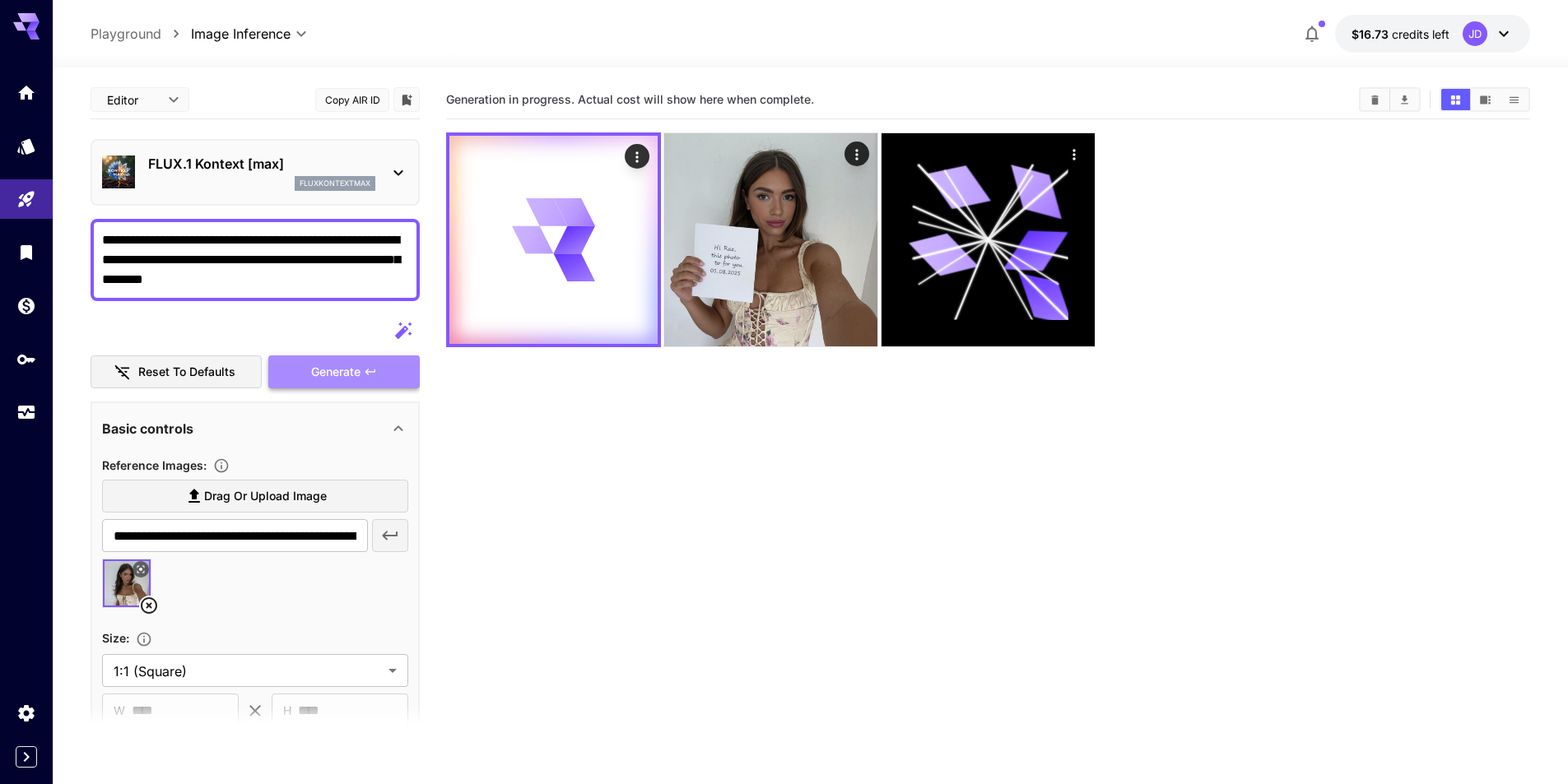 click on "Generate" at bounding box center (344, 372) 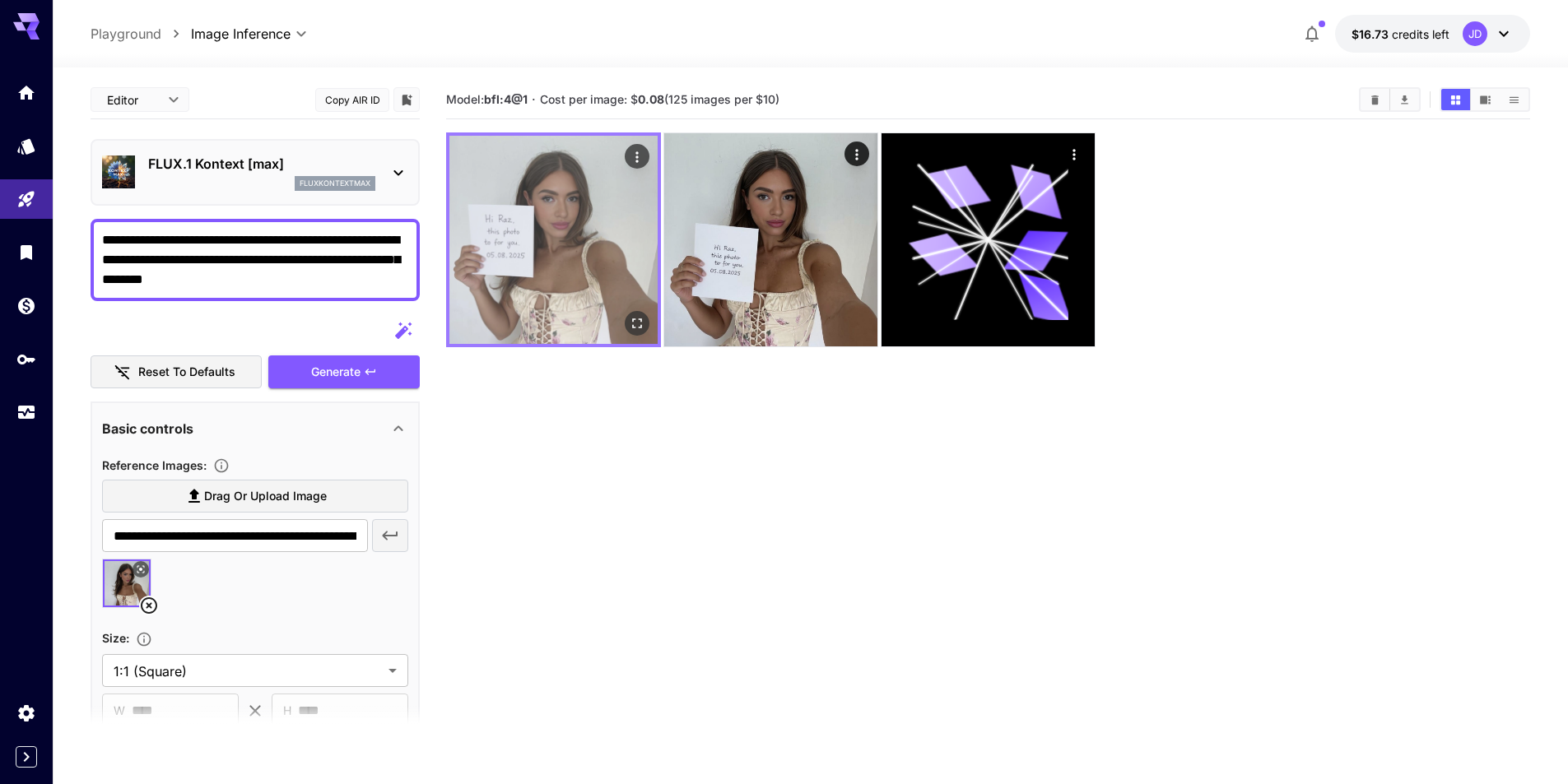 click 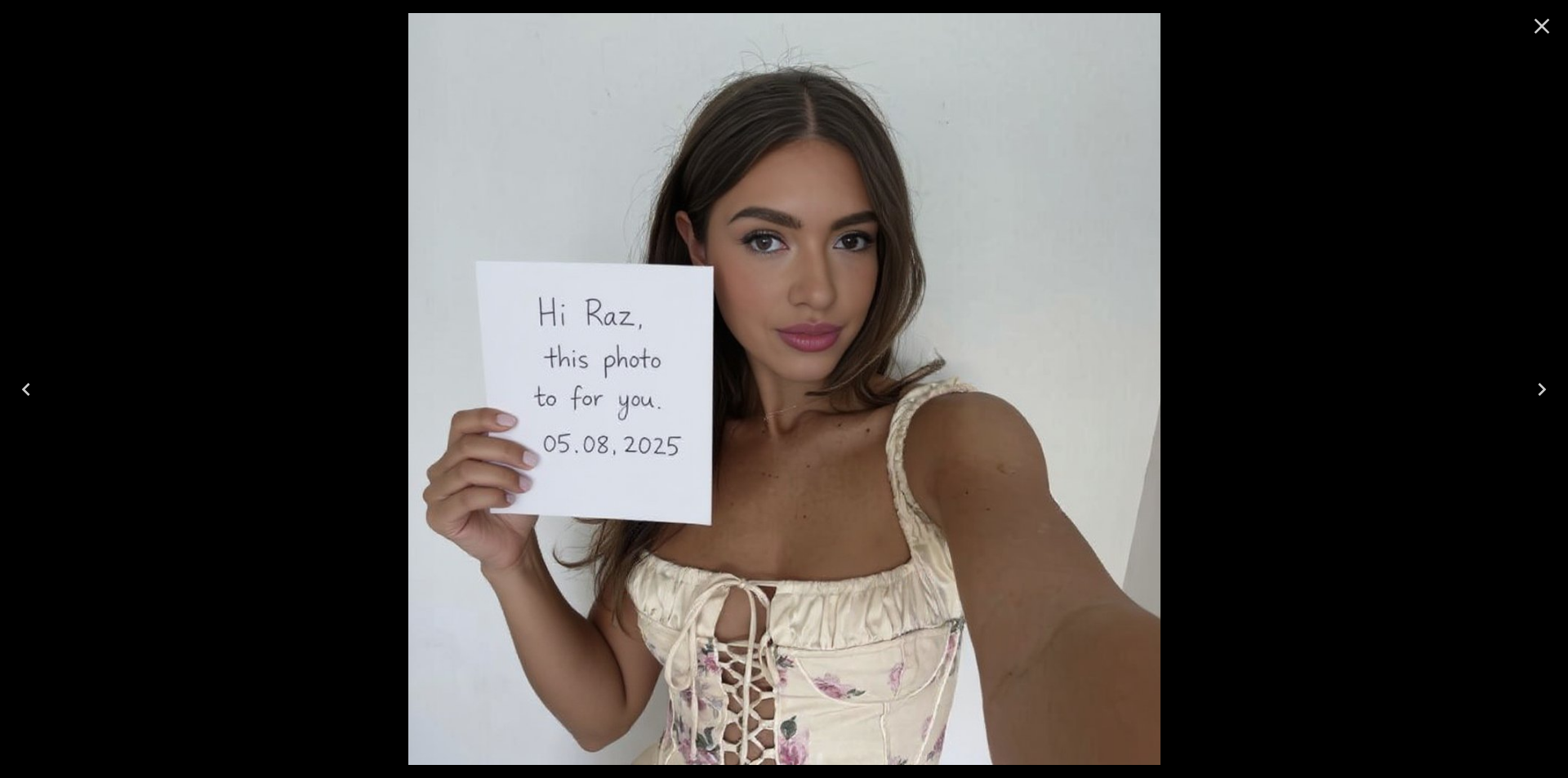 click 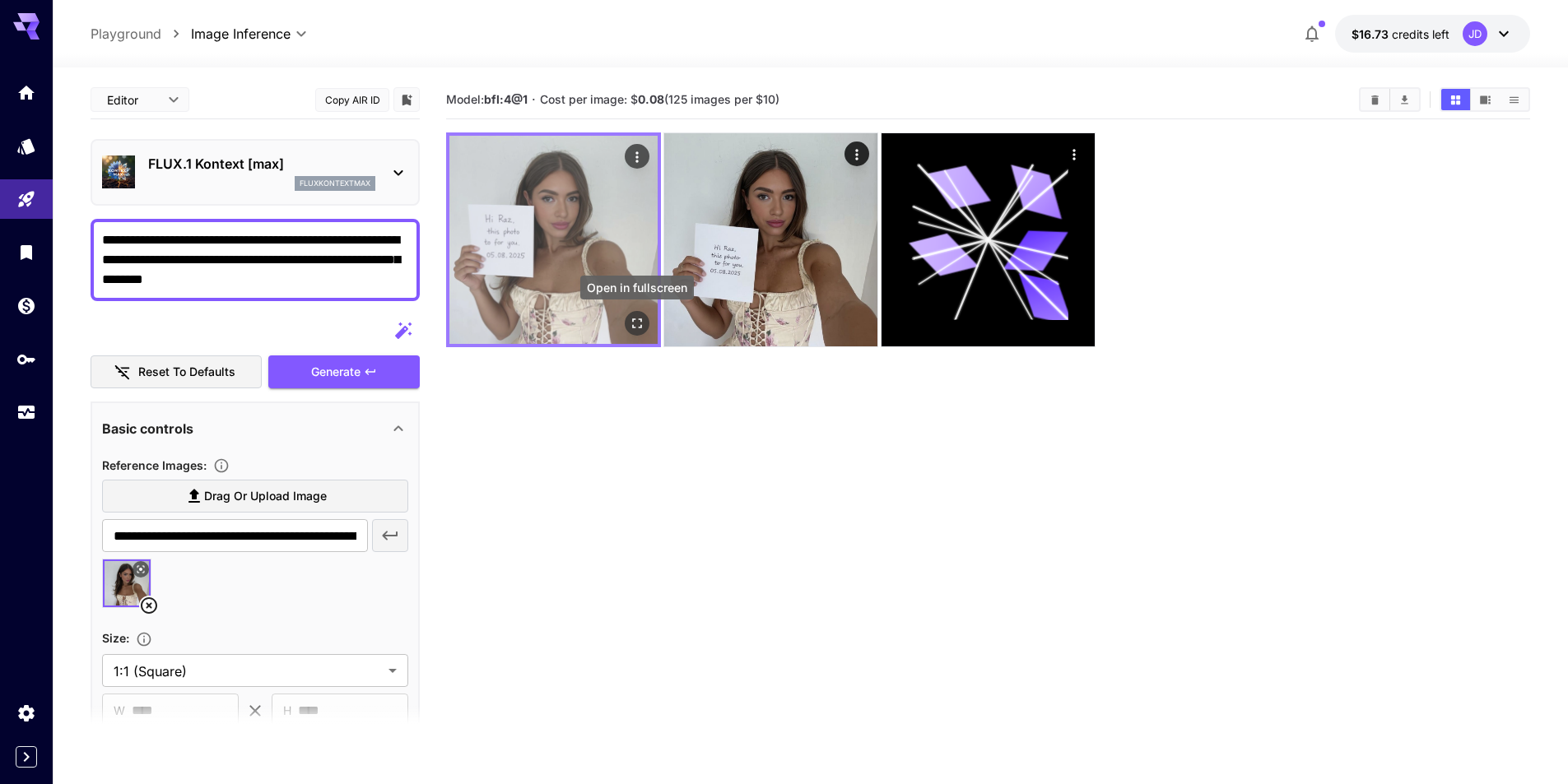 click 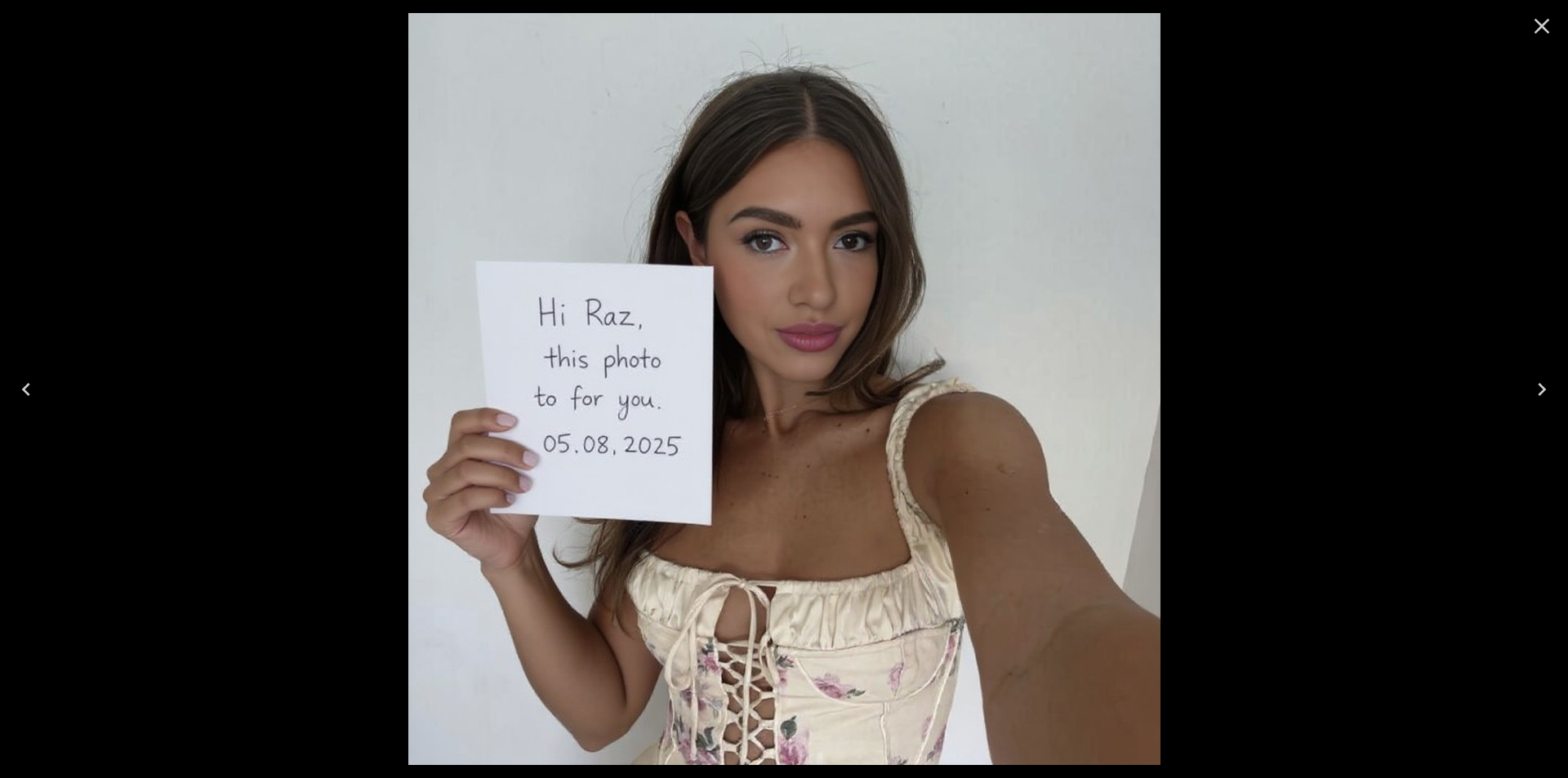 click 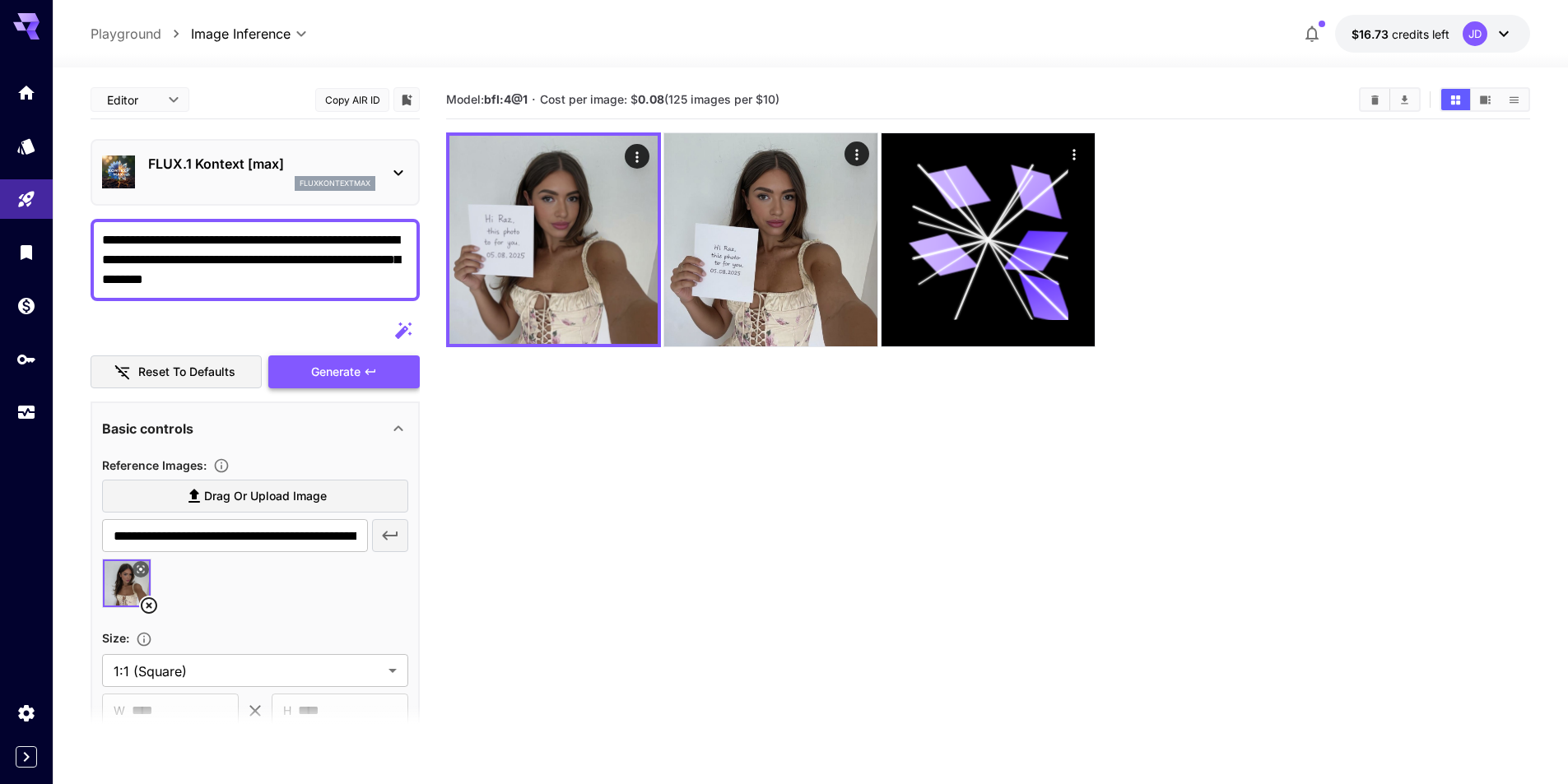 click on "Generate" at bounding box center [336, 372] 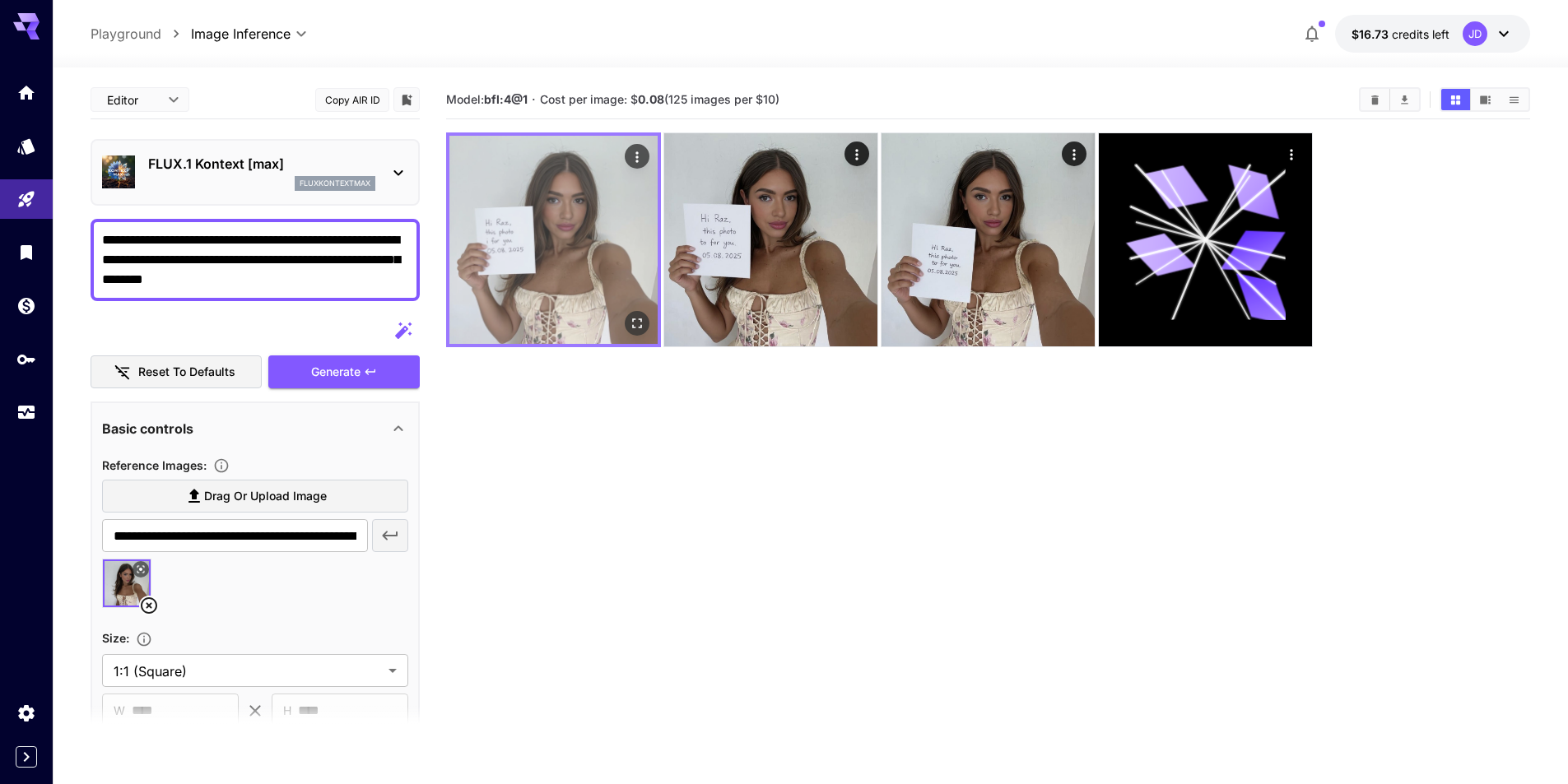 click 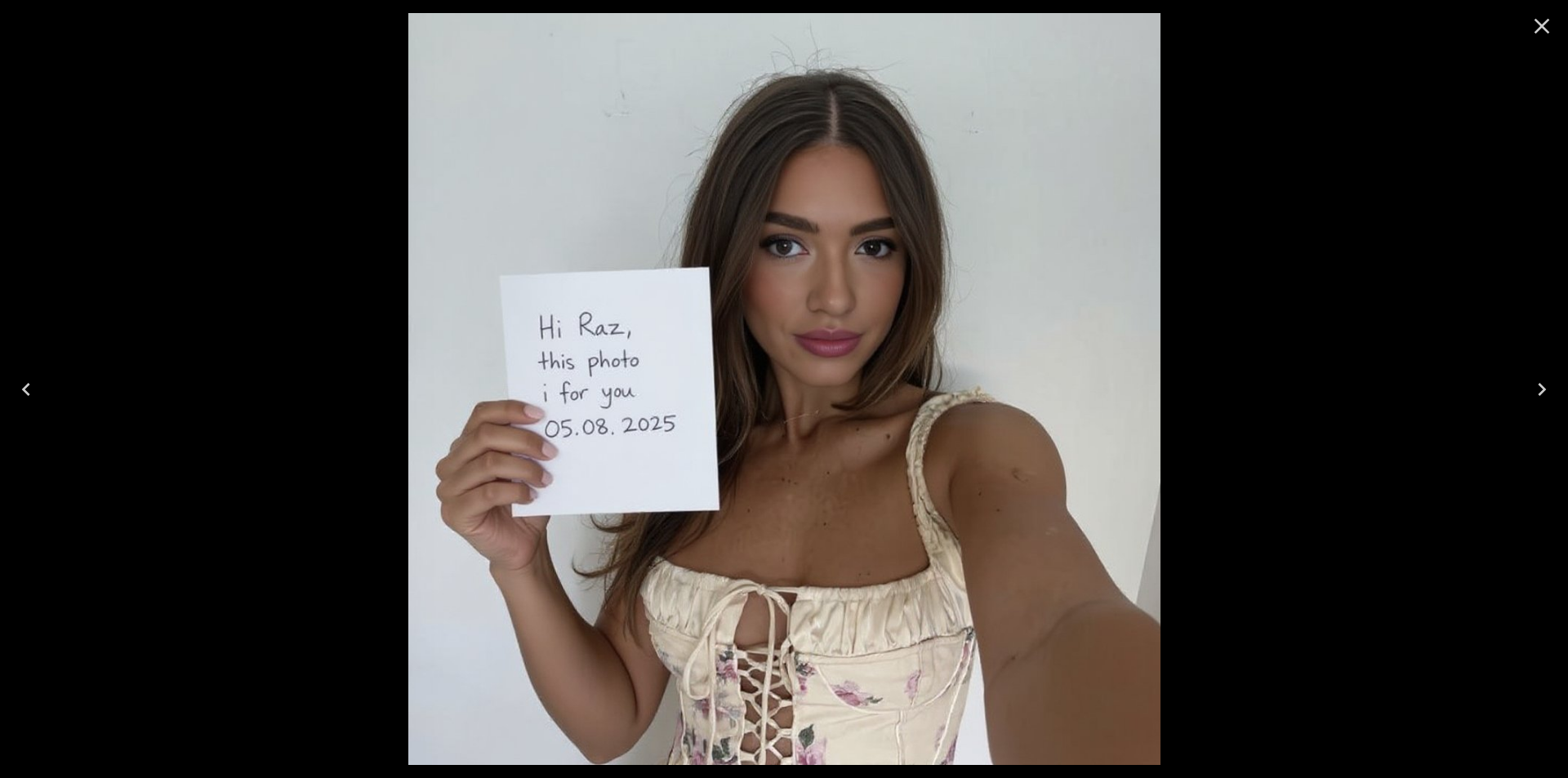 click at bounding box center [784, 389] 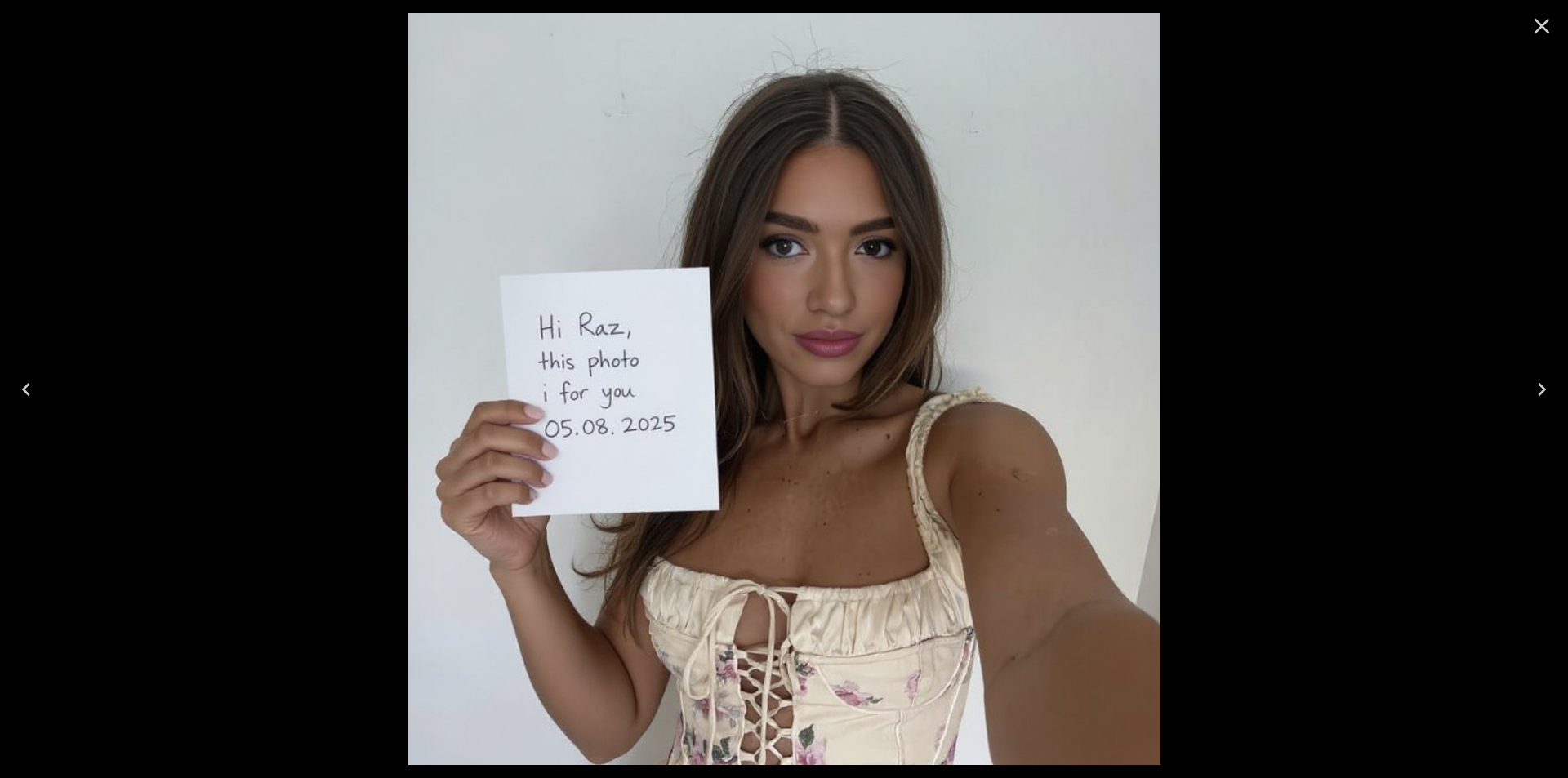click 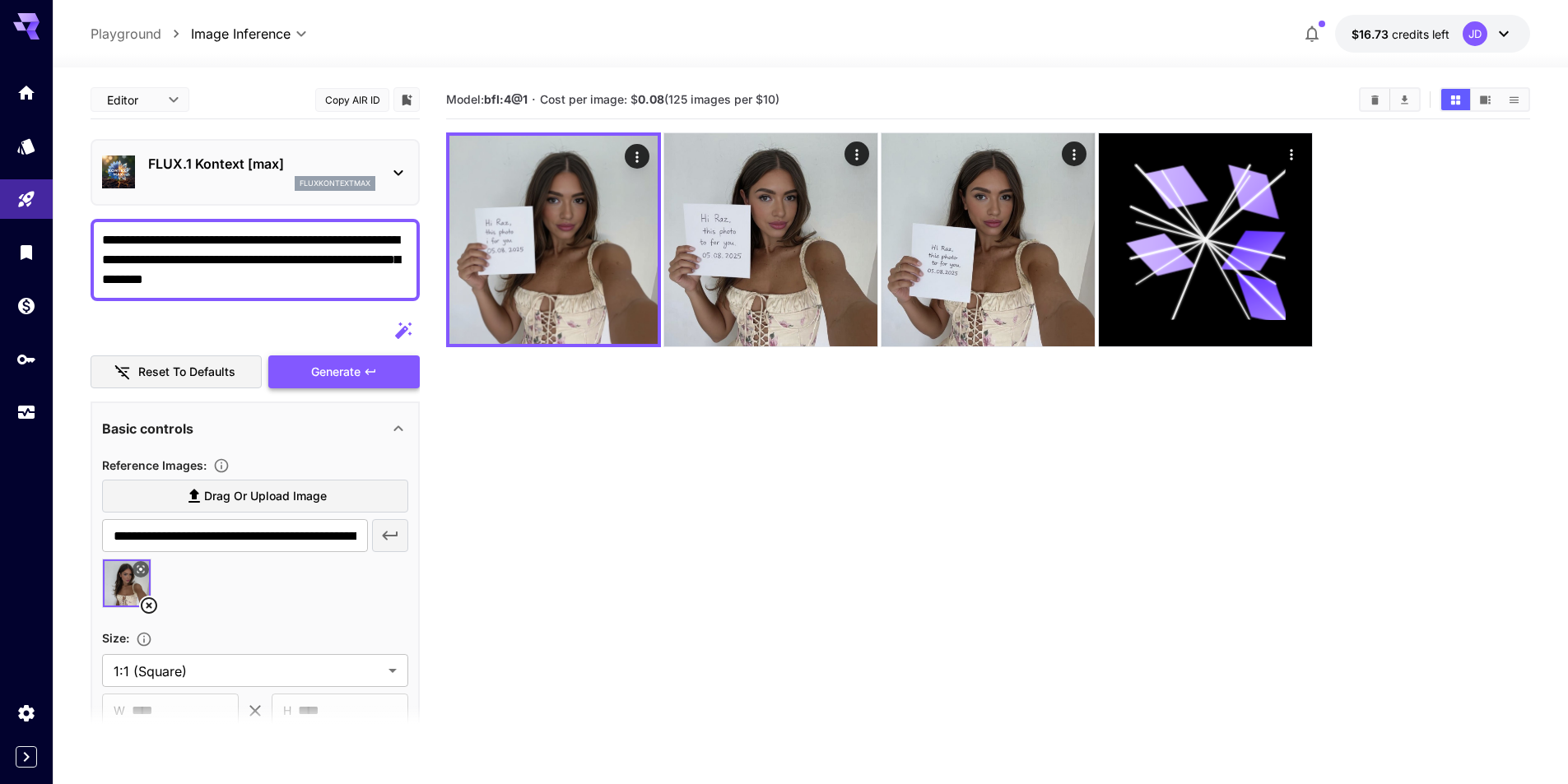 click on "Generate" at bounding box center [336, 372] 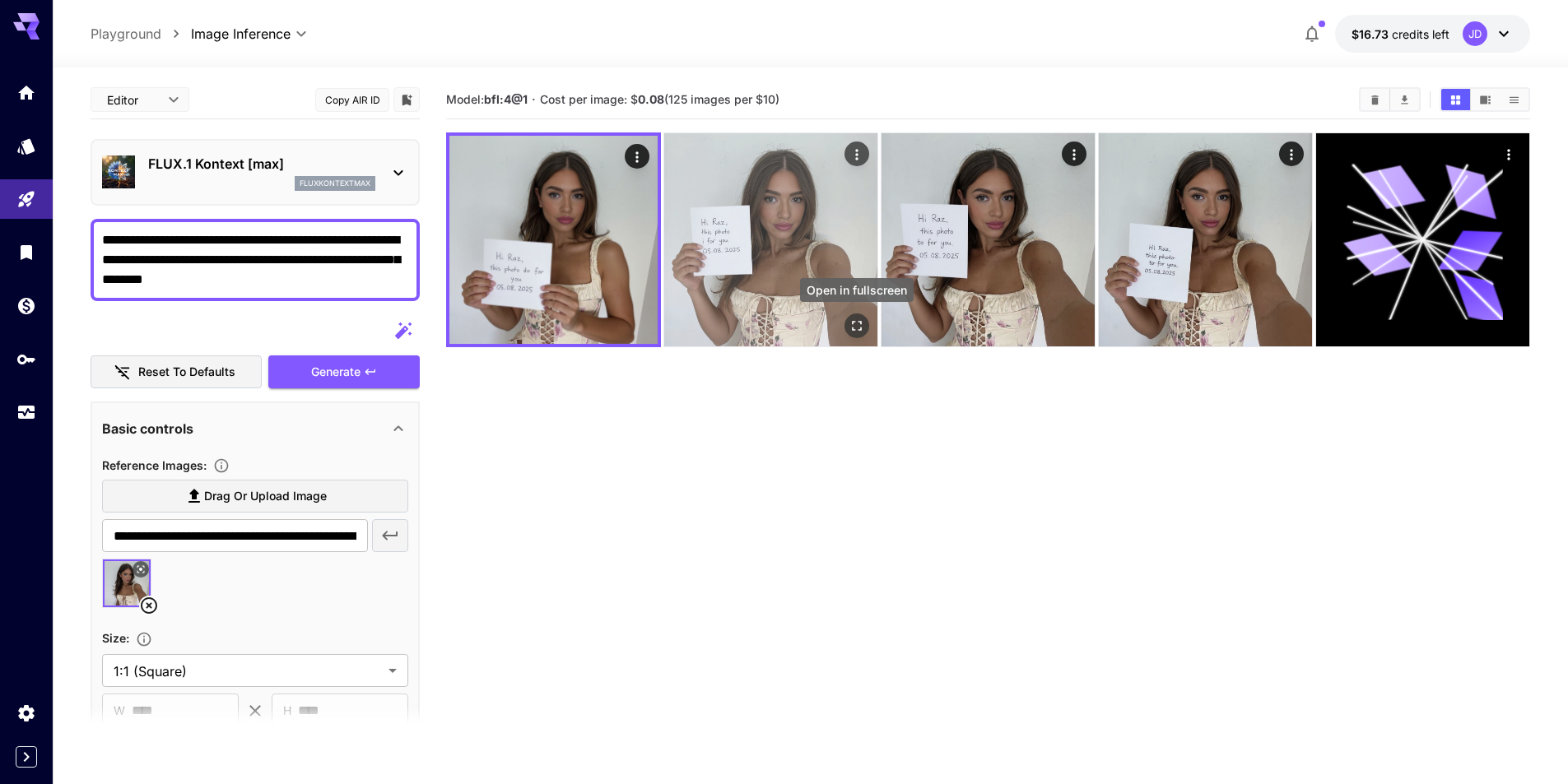 click 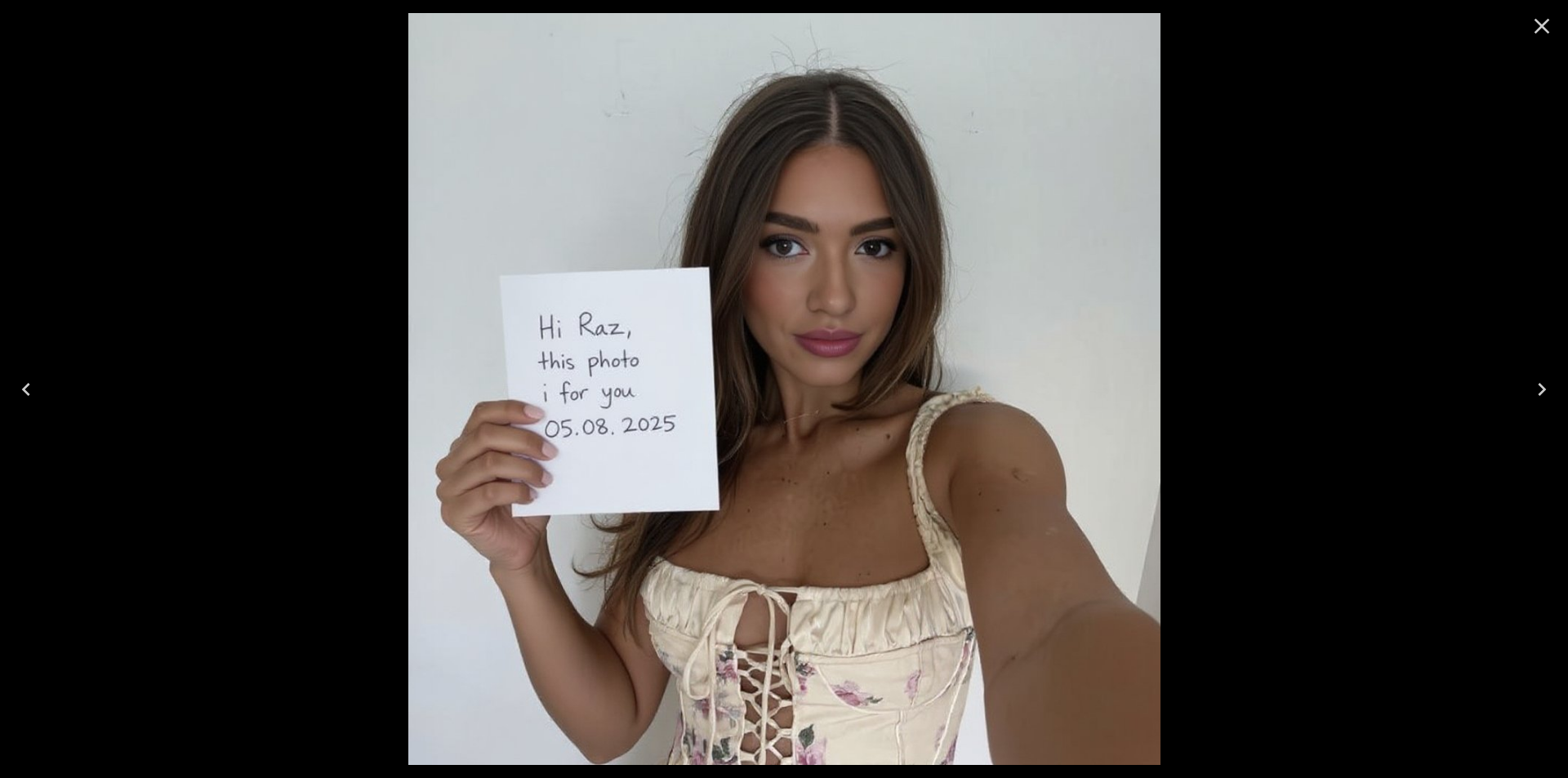 click 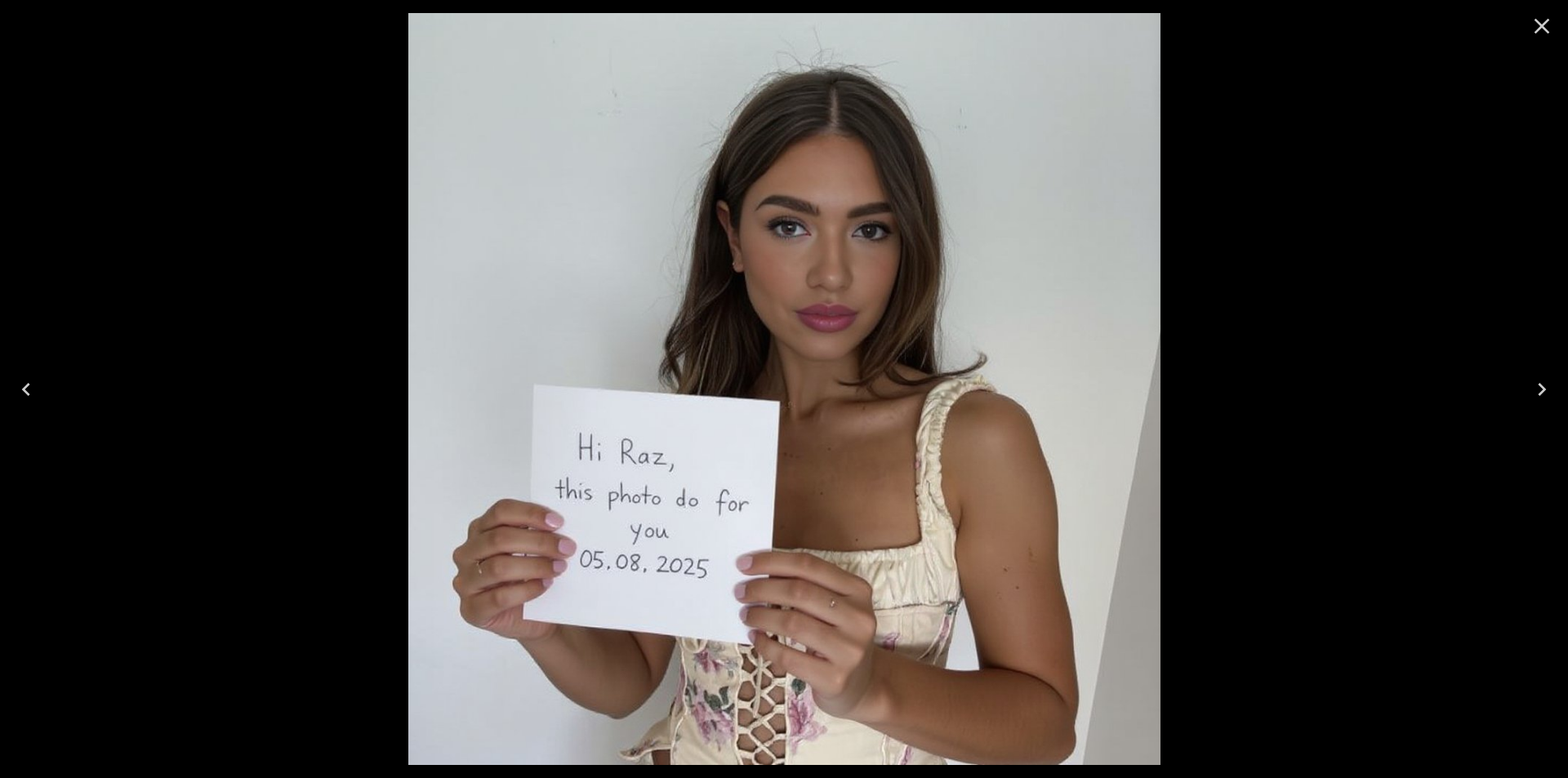 click at bounding box center [1542, 26] 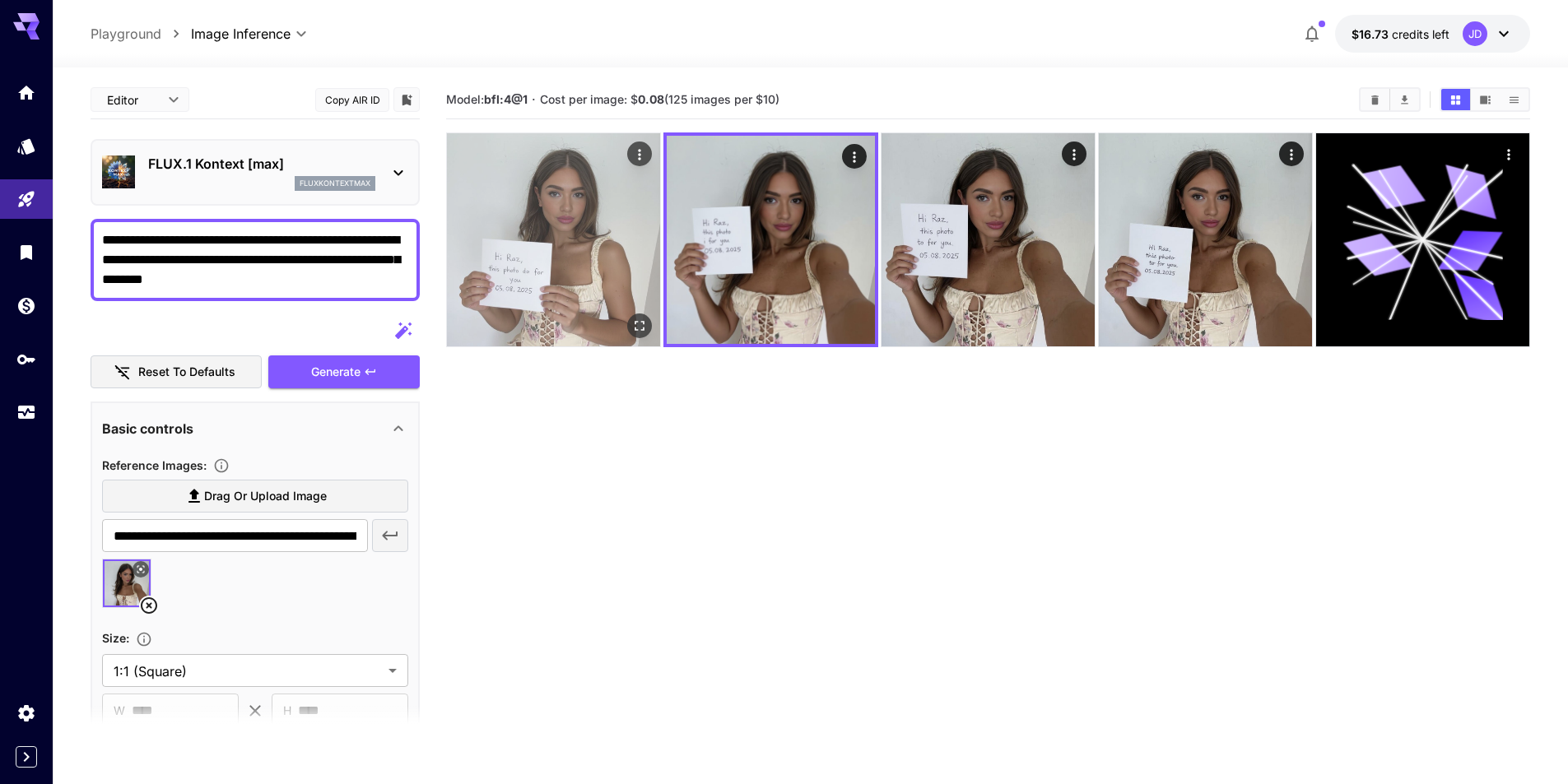 click 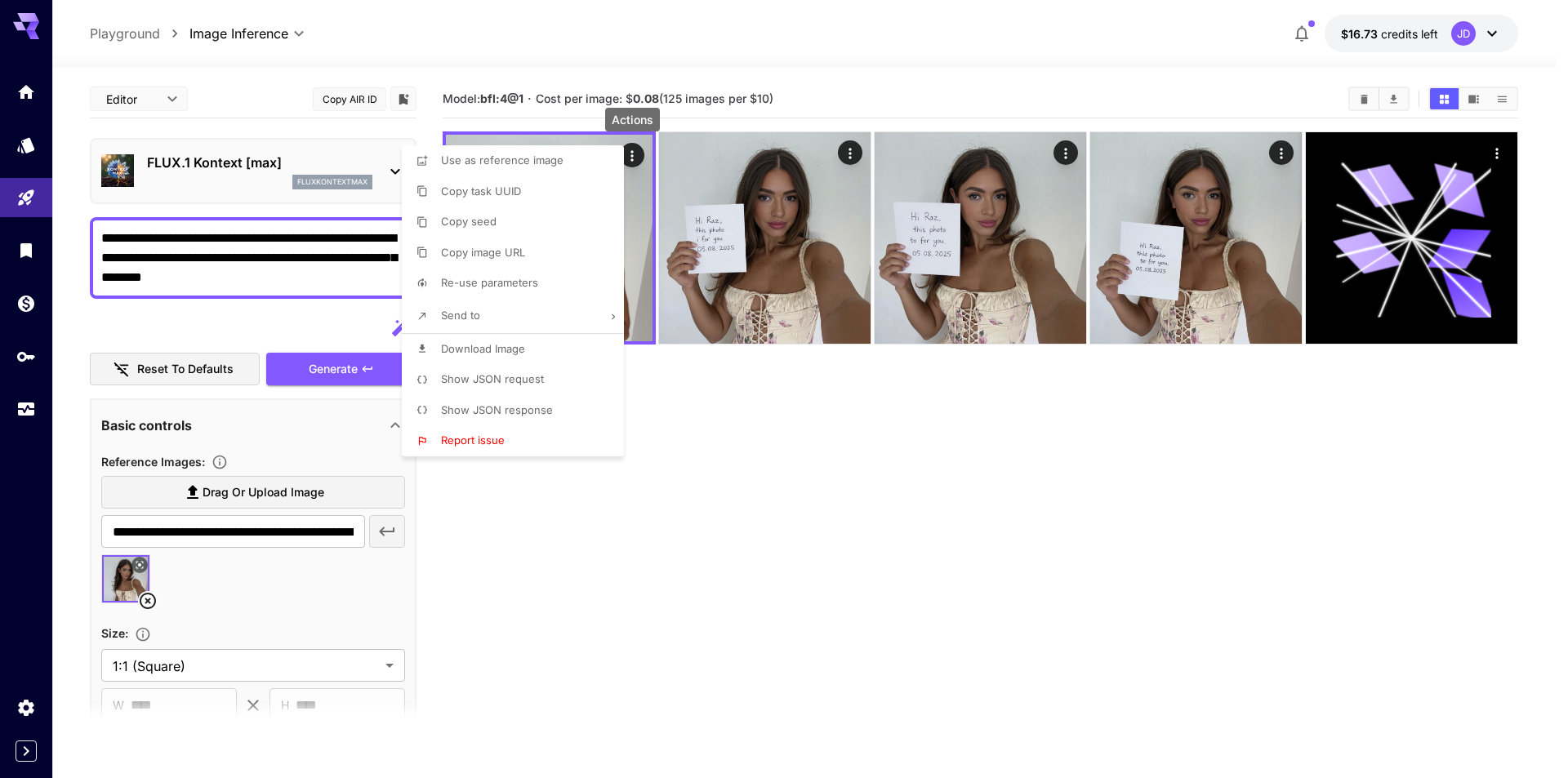 click on "Download Image" at bounding box center (483, 349) 